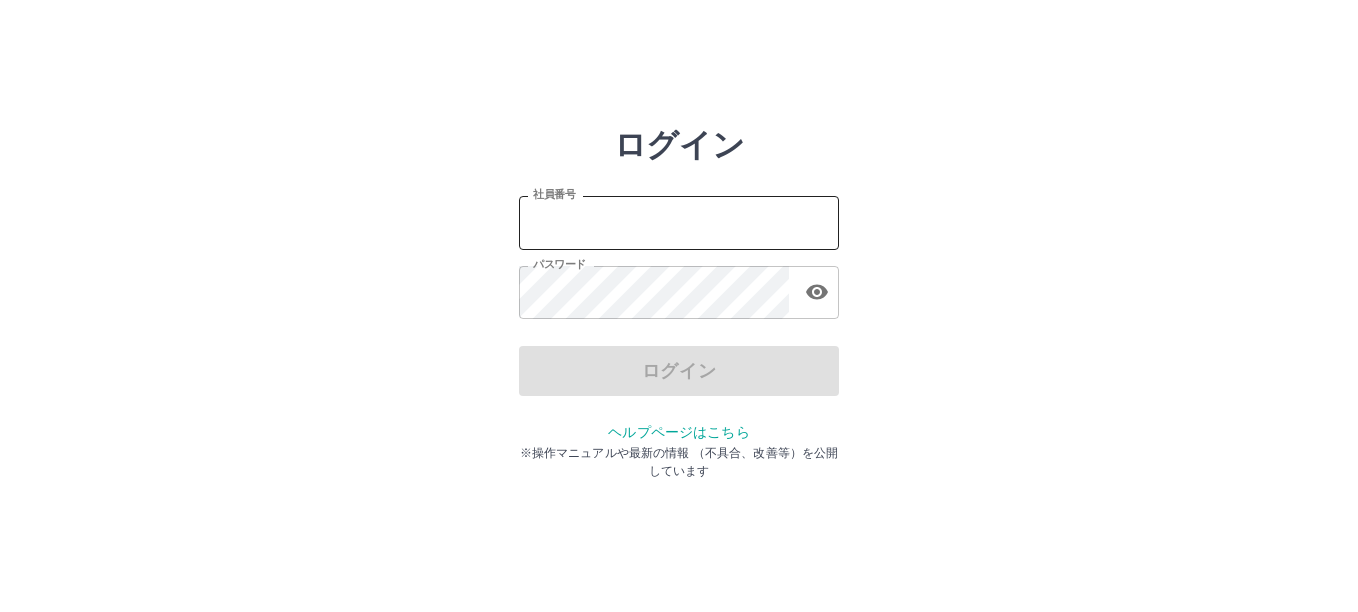 scroll, scrollTop: 0, scrollLeft: 0, axis: both 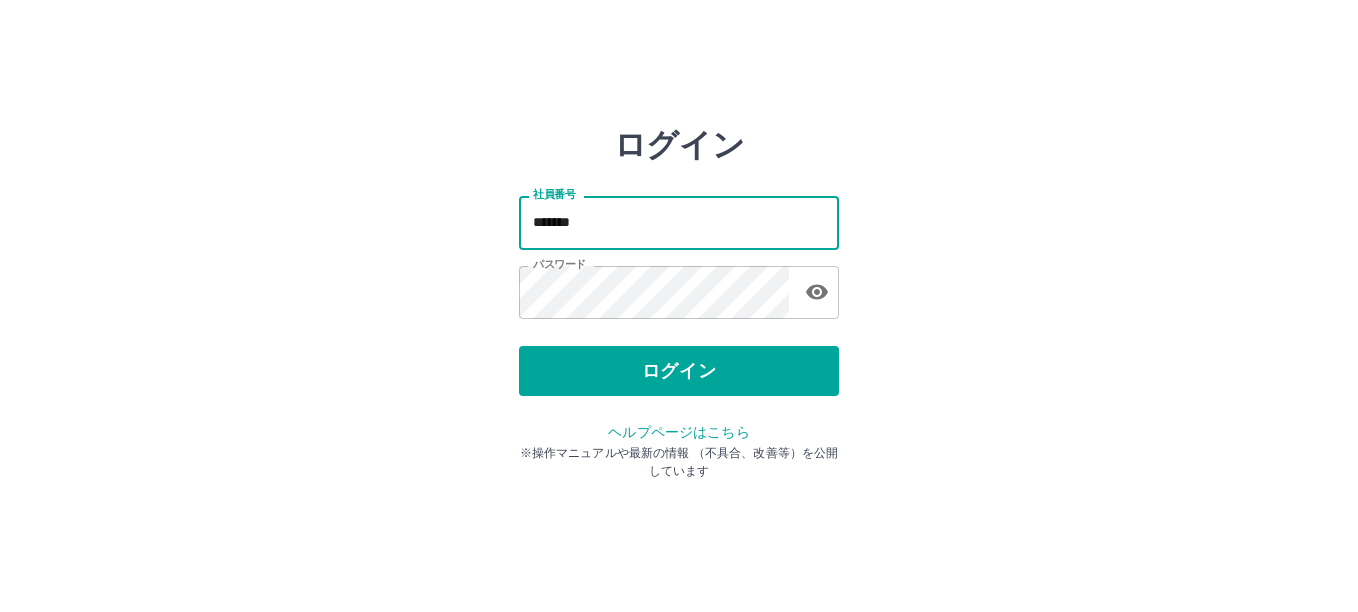 drag, startPoint x: 604, startPoint y: 239, endPoint x: 418, endPoint y: 233, distance: 186.09676 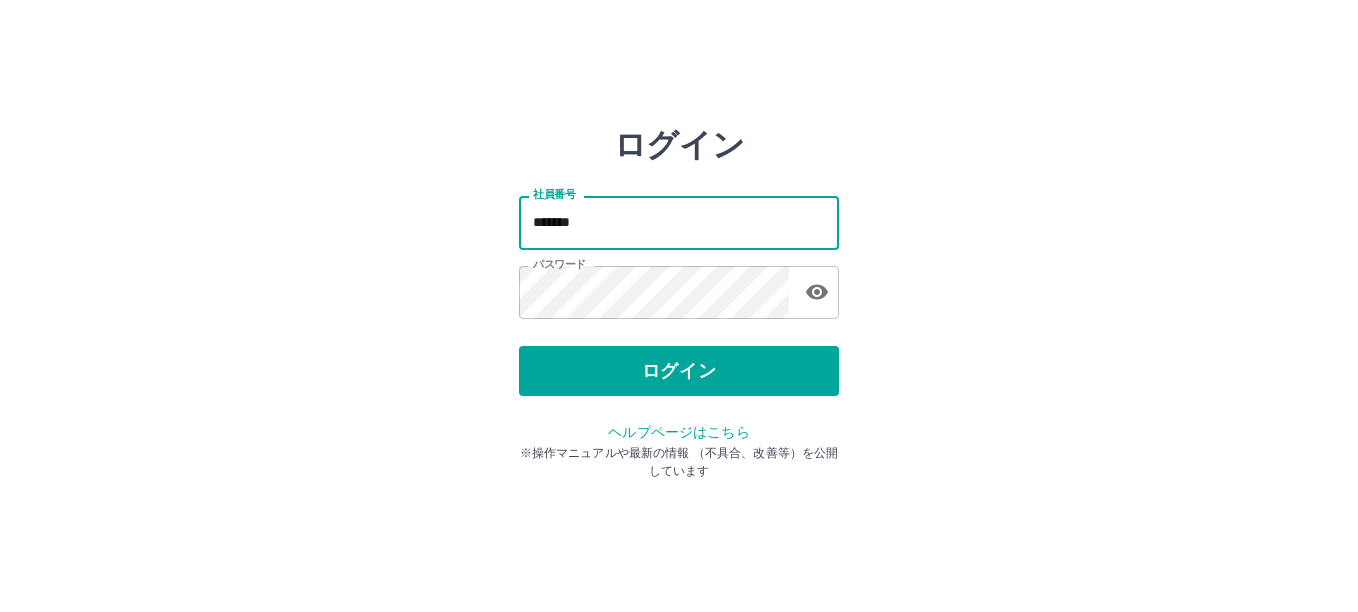 type on "*******" 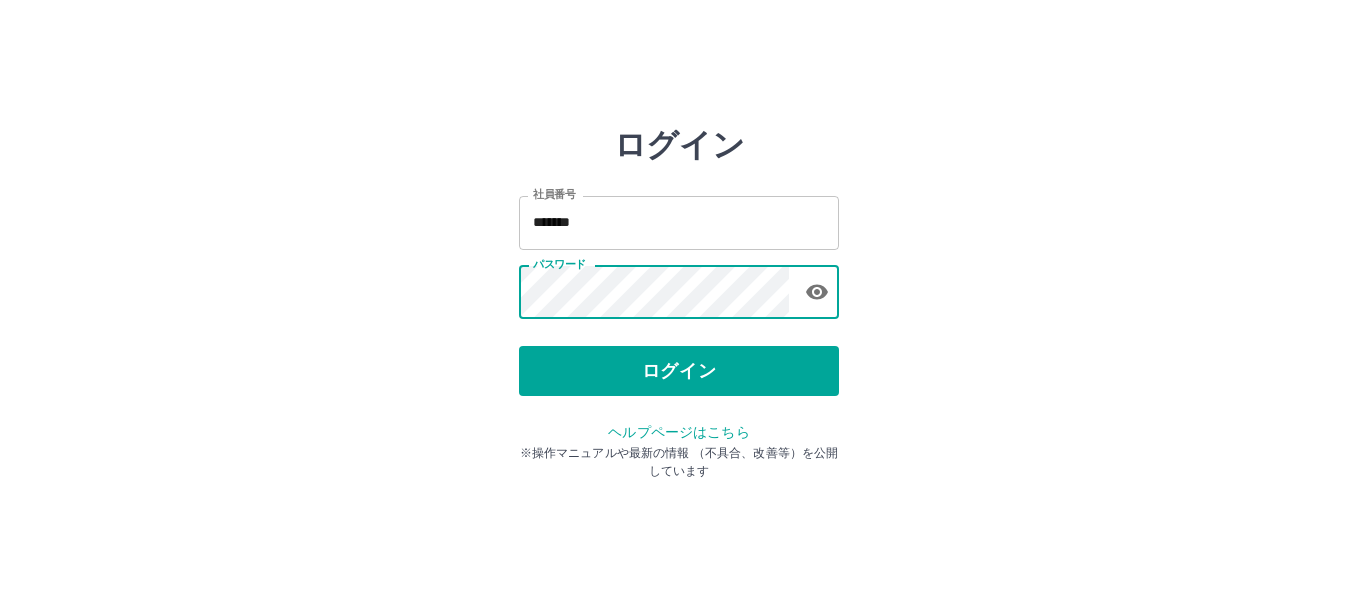 click on "ログイン 社員番号 ******* 社員番号 パスワード パスワード ログイン ヘルプページはこちら ※操作マニュアルや最新の情報 （不具合、改善等）を公開しています" at bounding box center [679, 286] 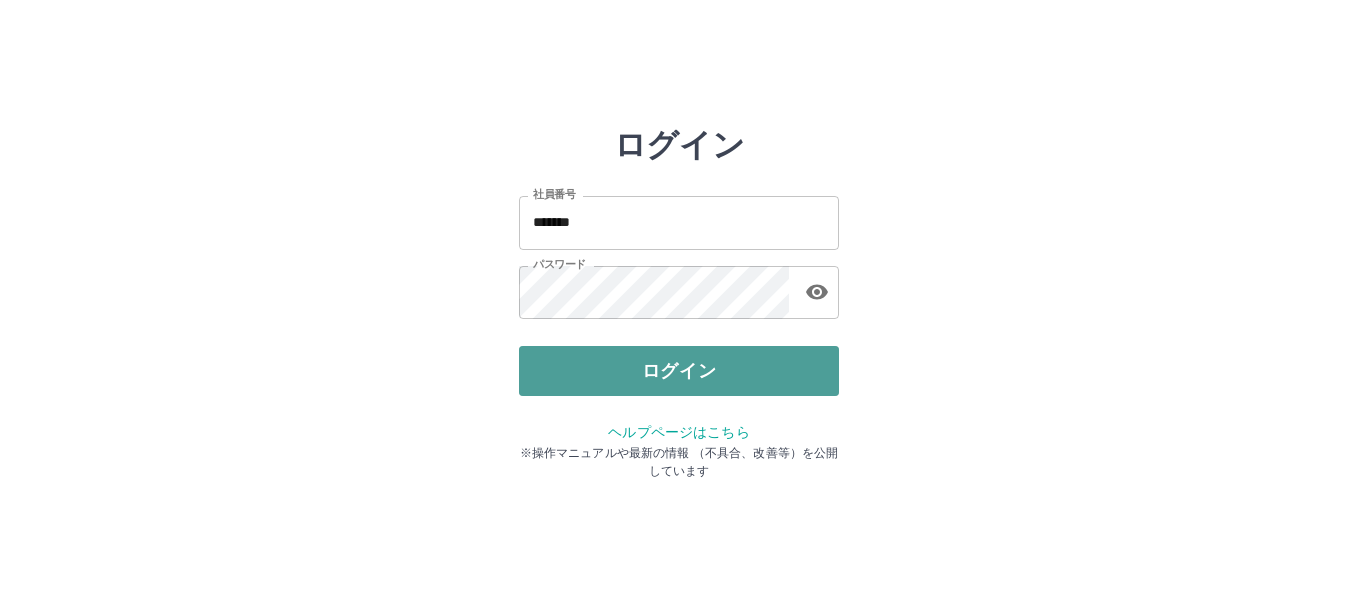 click on "ログイン" at bounding box center [679, 371] 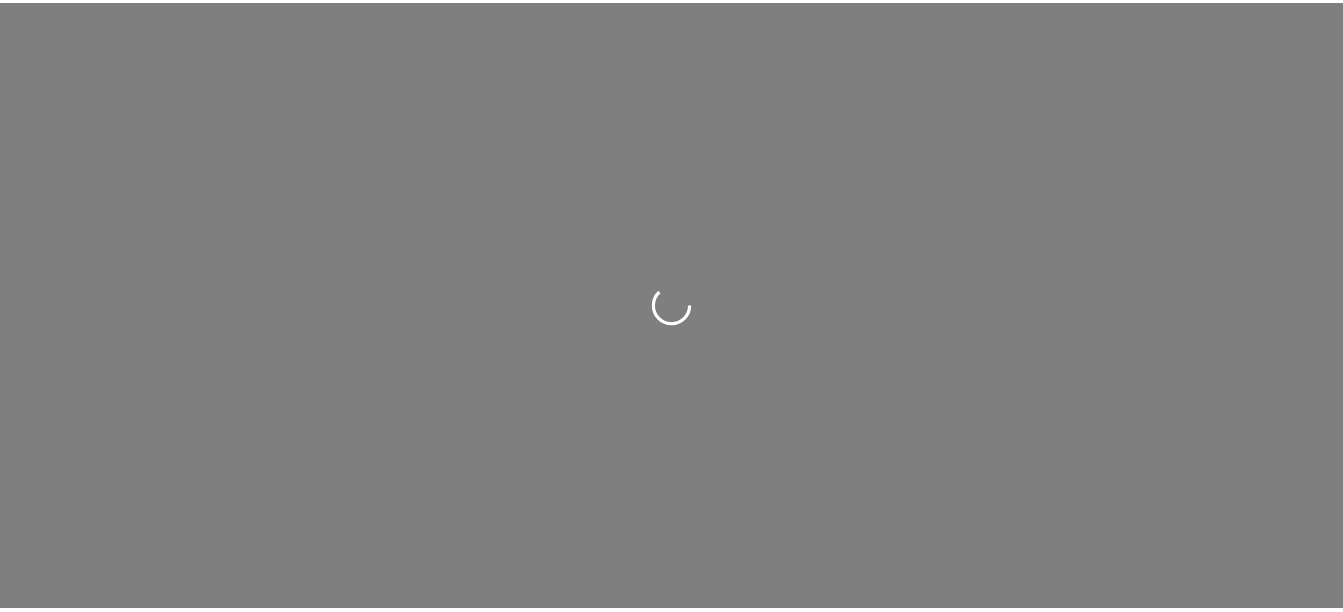 scroll, scrollTop: 0, scrollLeft: 0, axis: both 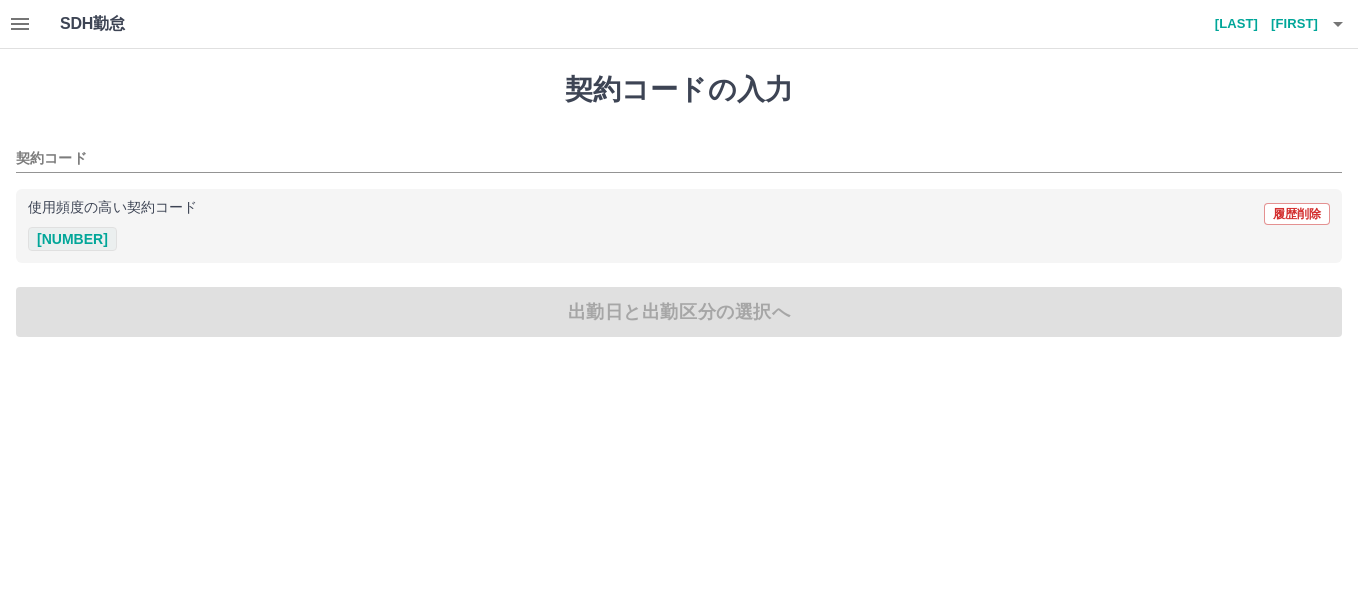click on "[NUMBER]" at bounding box center (72, 239) 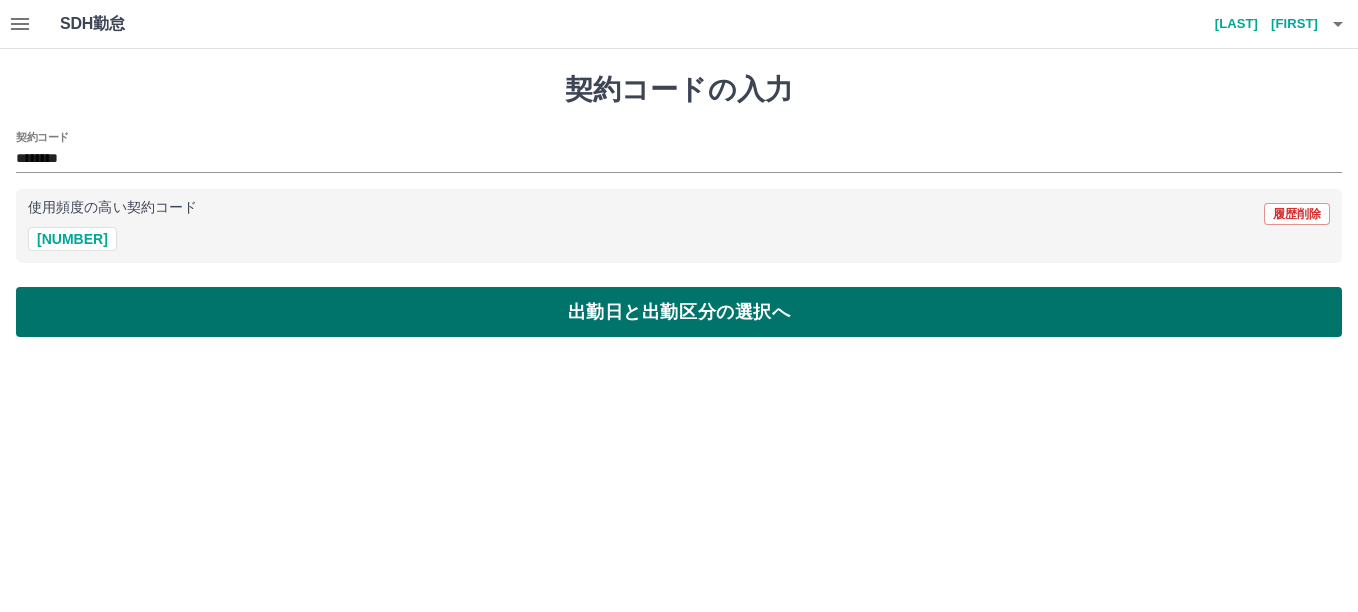 click on "出勤日と出勤区分の選択へ" at bounding box center [679, 312] 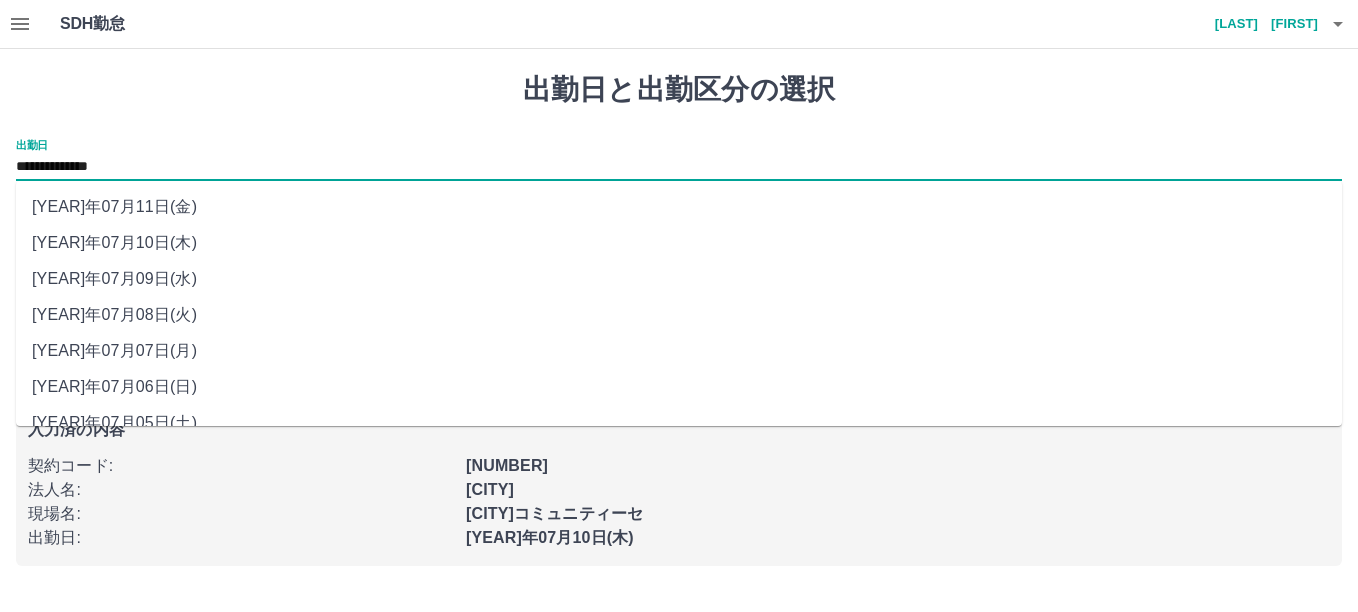 click on "**********" at bounding box center (679, 167) 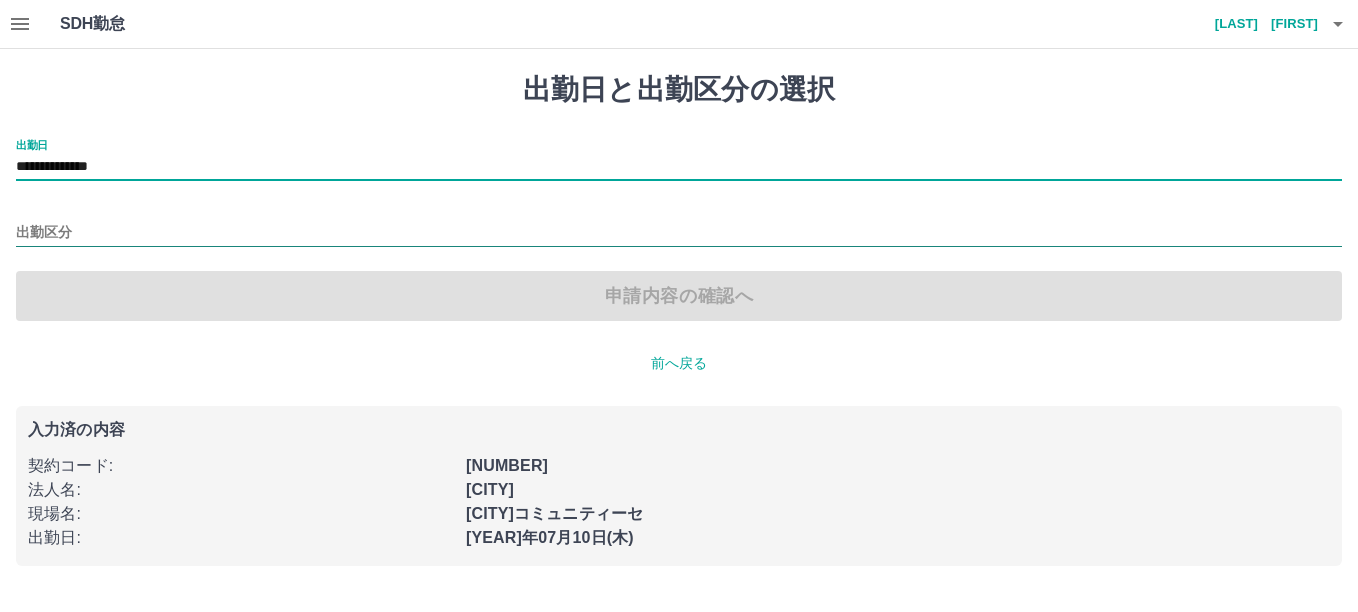 click on "出勤区分" at bounding box center (679, 233) 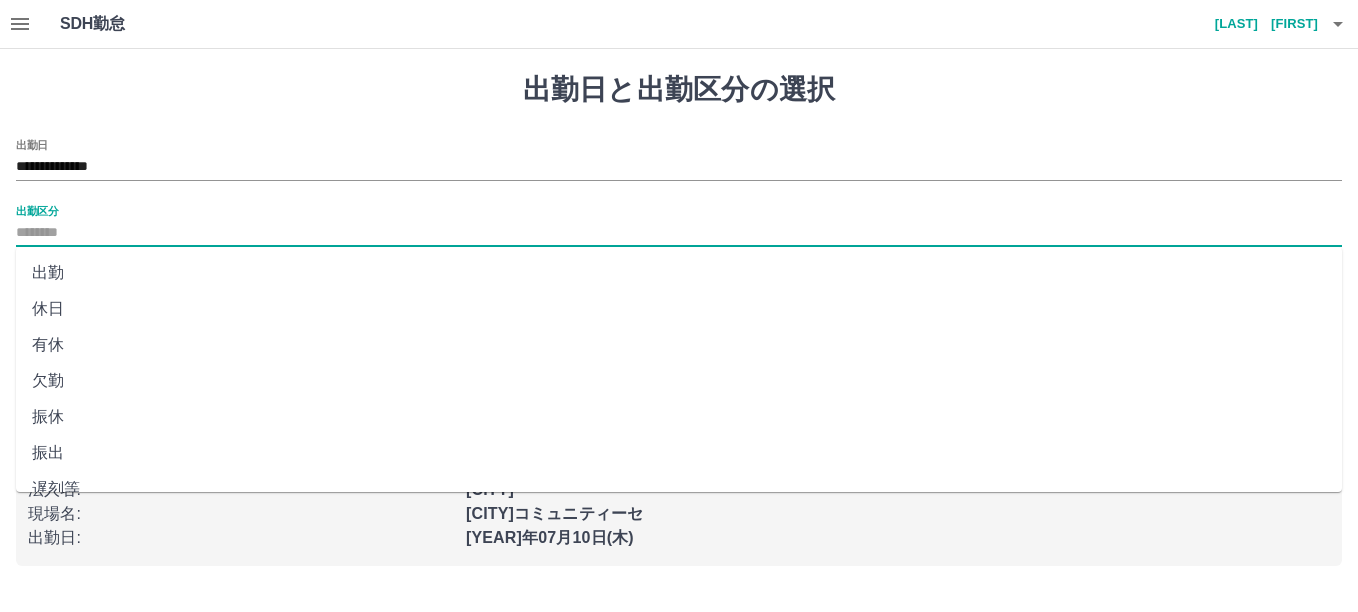 click on "出勤" at bounding box center [679, 273] 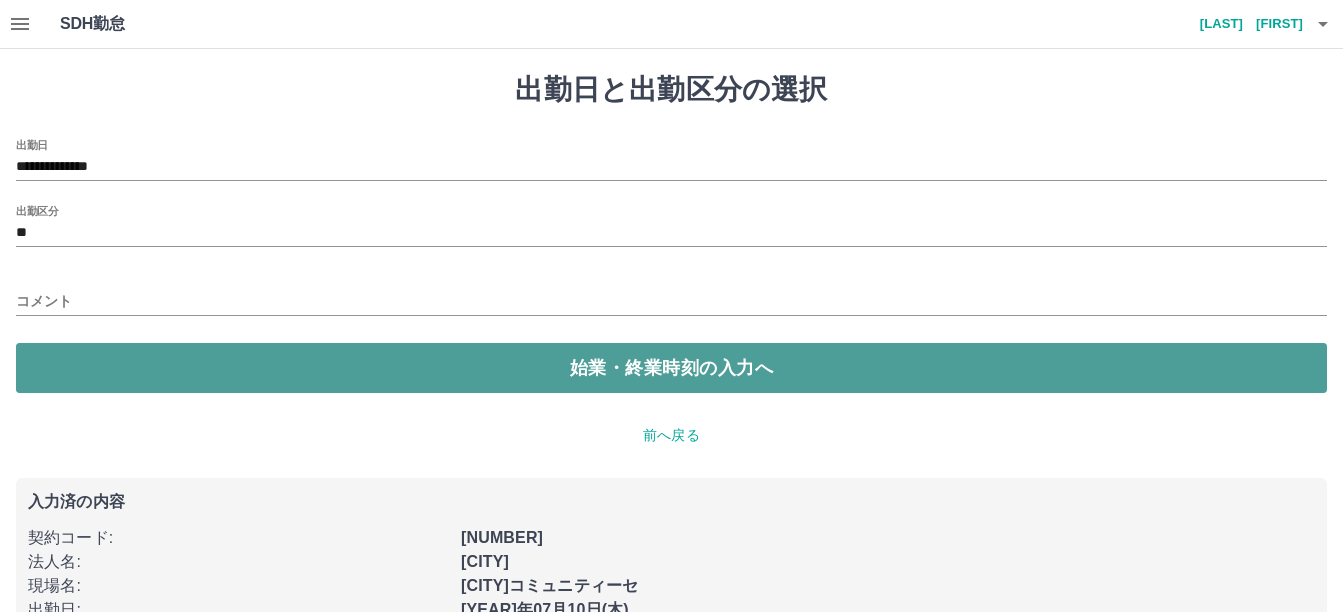click on "始業・終業時刻の入力へ" at bounding box center (671, 368) 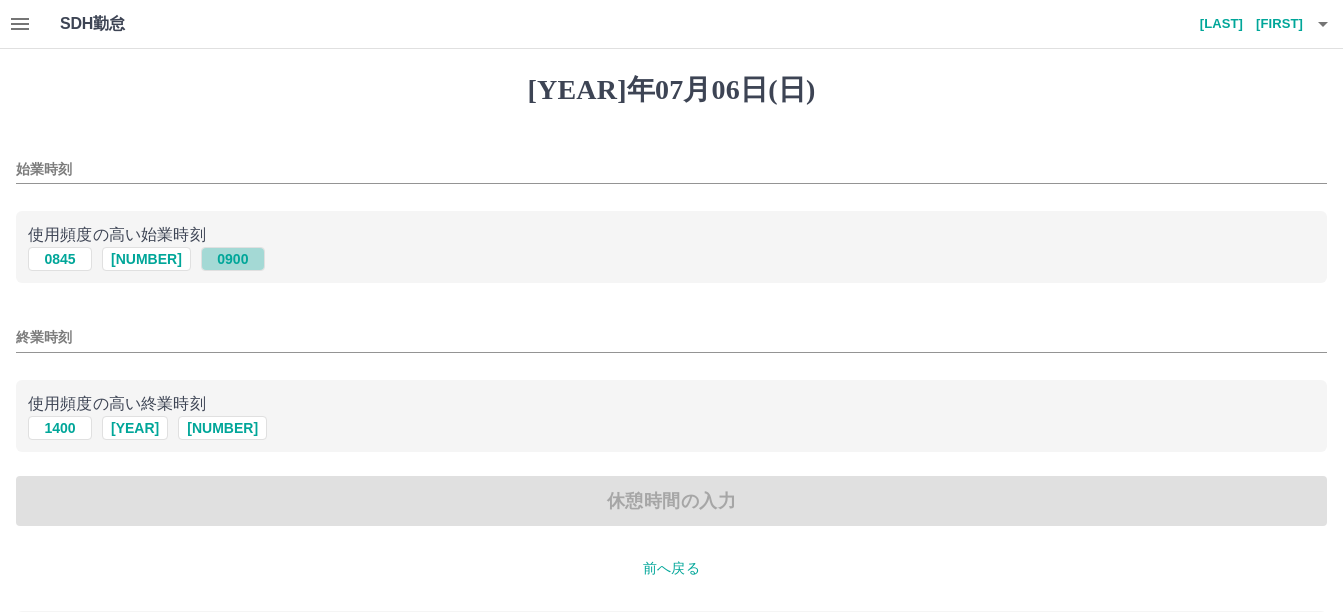 click on "0900" at bounding box center [233, 259] 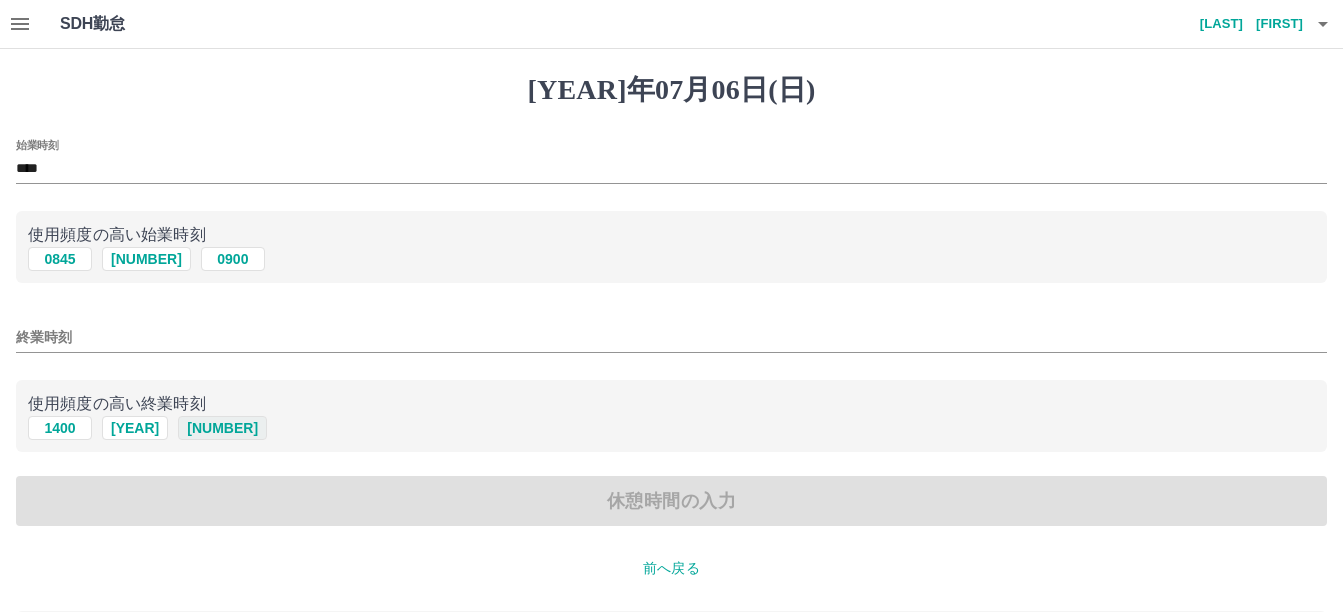 click on "[NUMBER]" at bounding box center [233, 259] 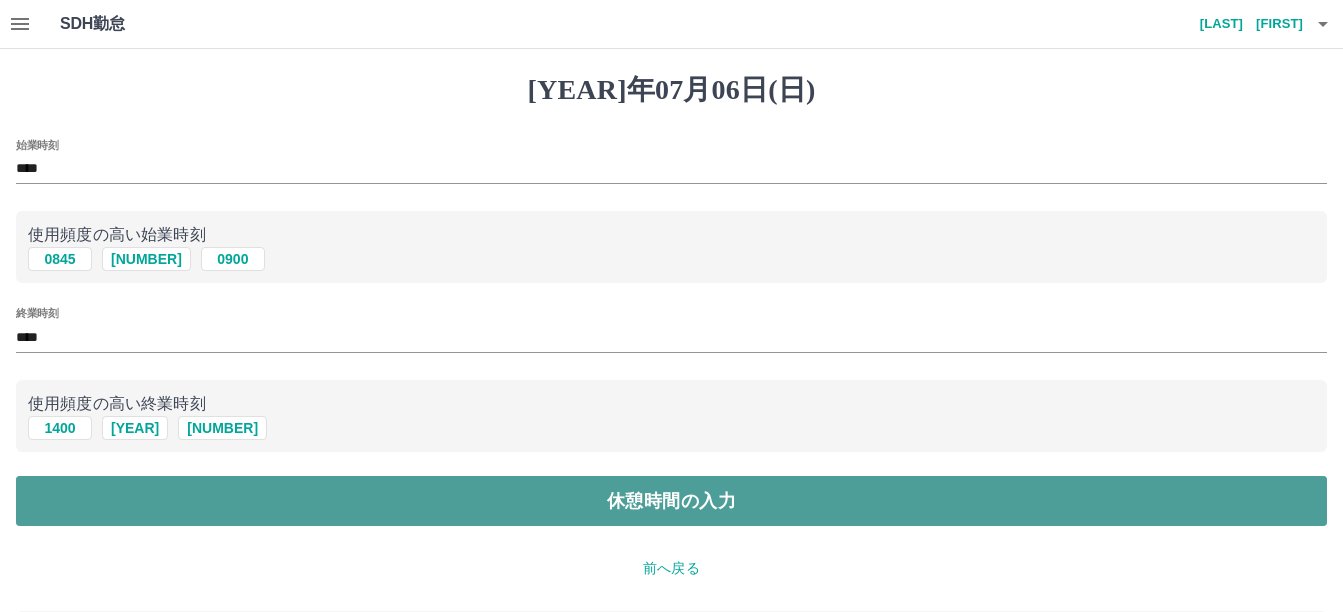 click on "休憩時間の入力" at bounding box center [671, 501] 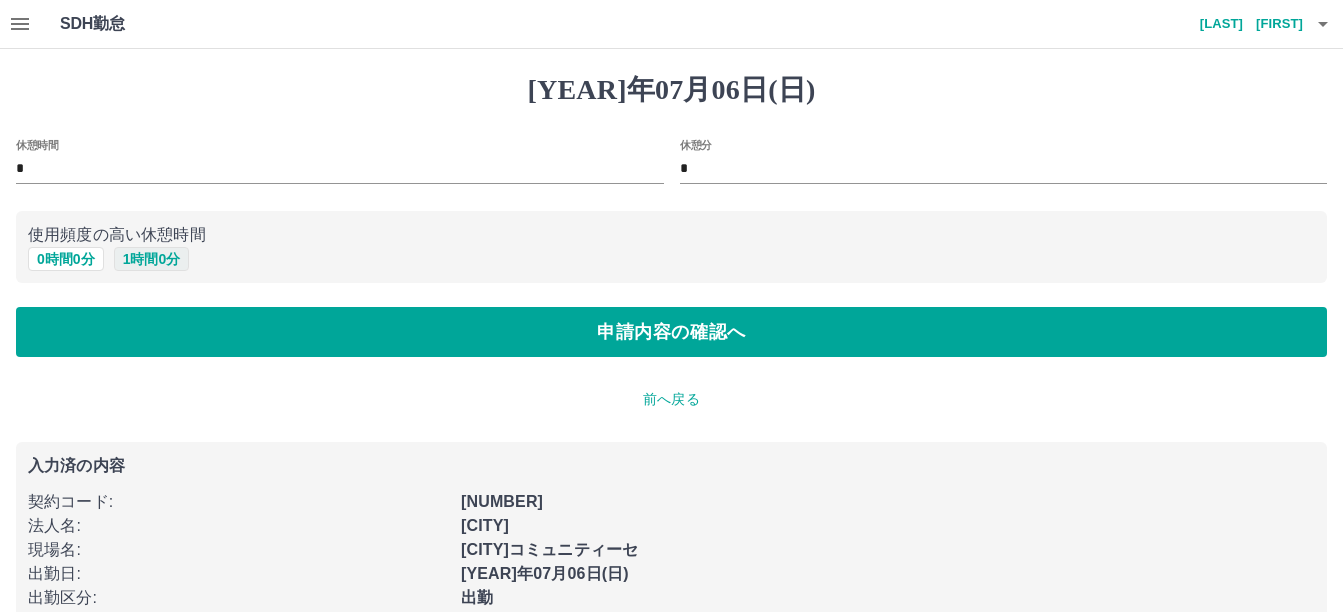 click on "1 時間 0 分" at bounding box center [152, 259] 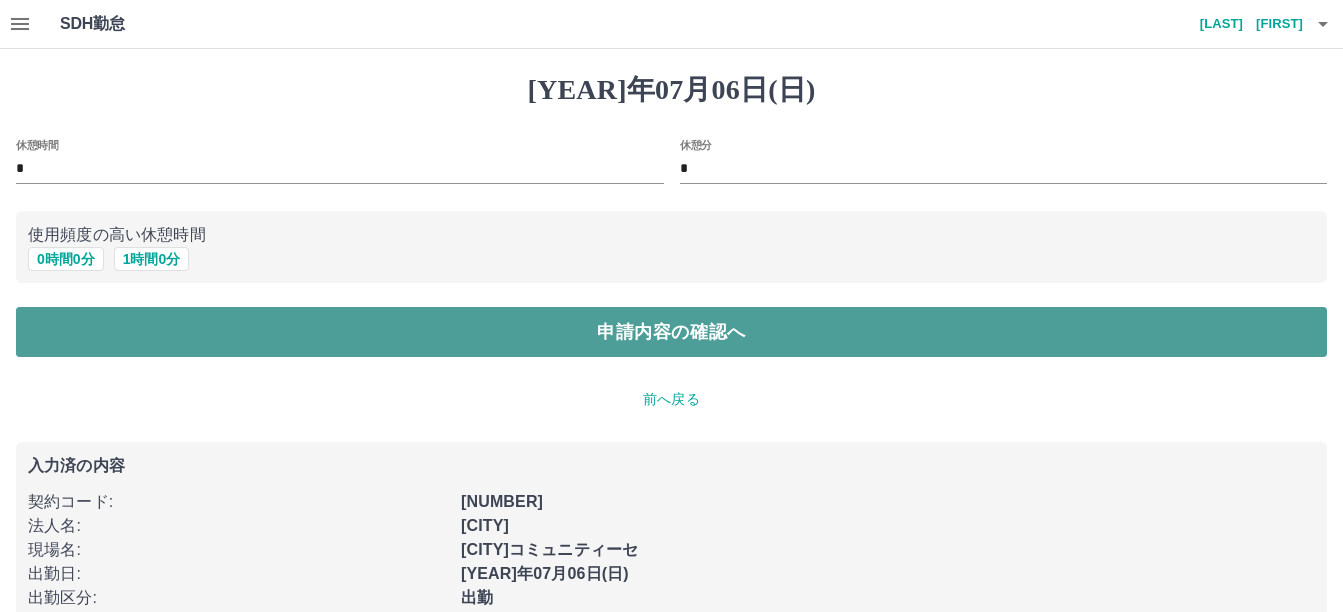 click on "申請内容の確認へ" at bounding box center (671, 332) 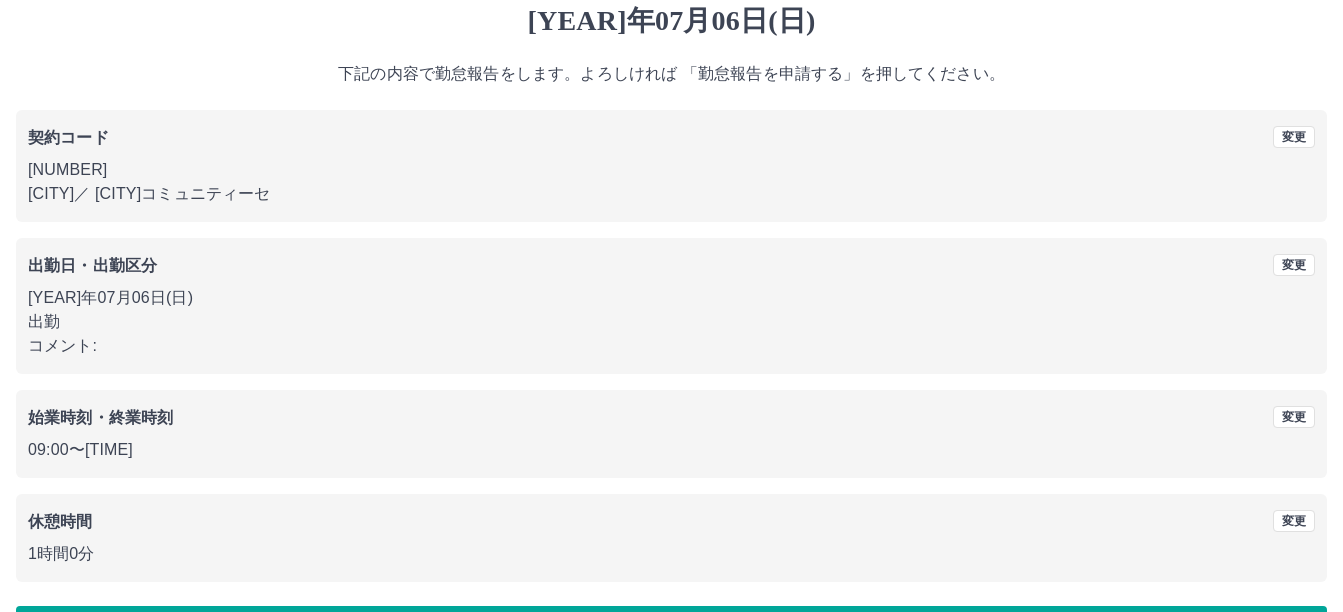 scroll, scrollTop: 137, scrollLeft: 0, axis: vertical 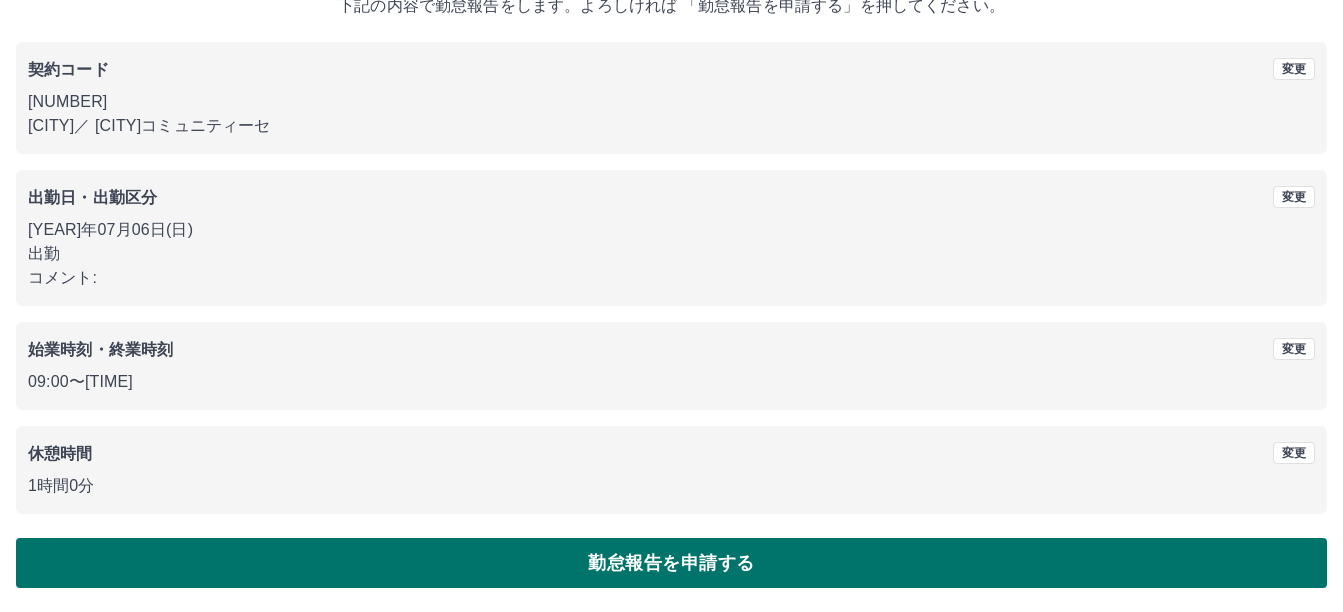 click on "勤怠報告を申請する" at bounding box center [671, 563] 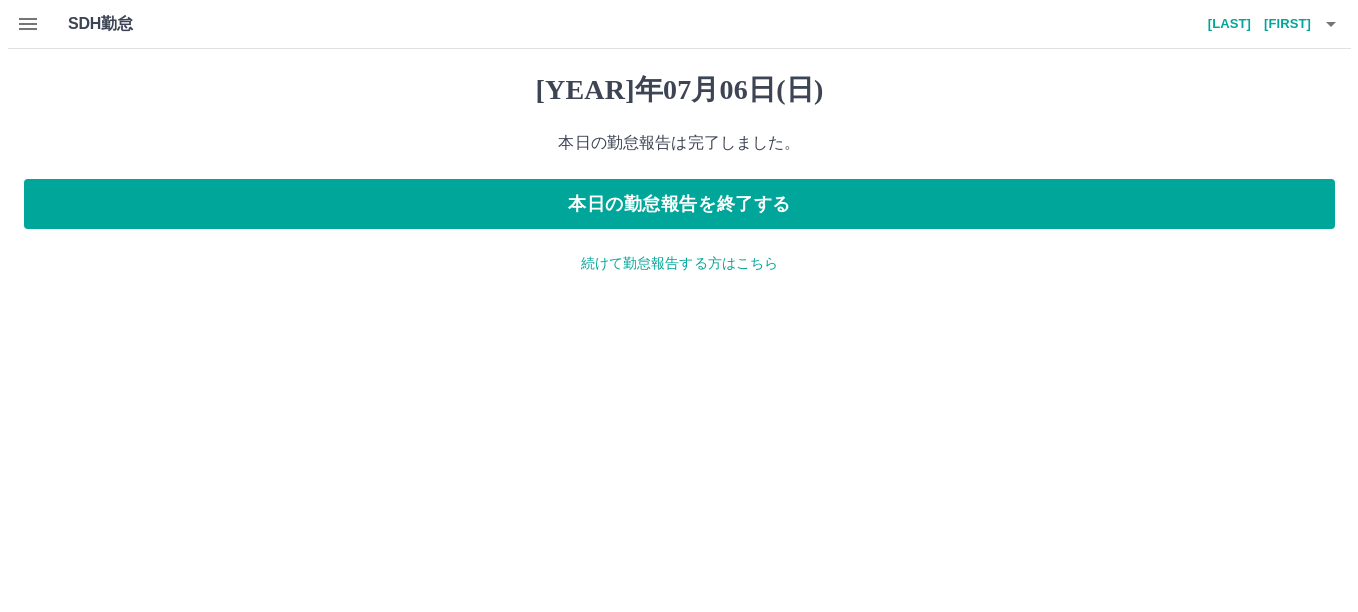 scroll, scrollTop: 0, scrollLeft: 0, axis: both 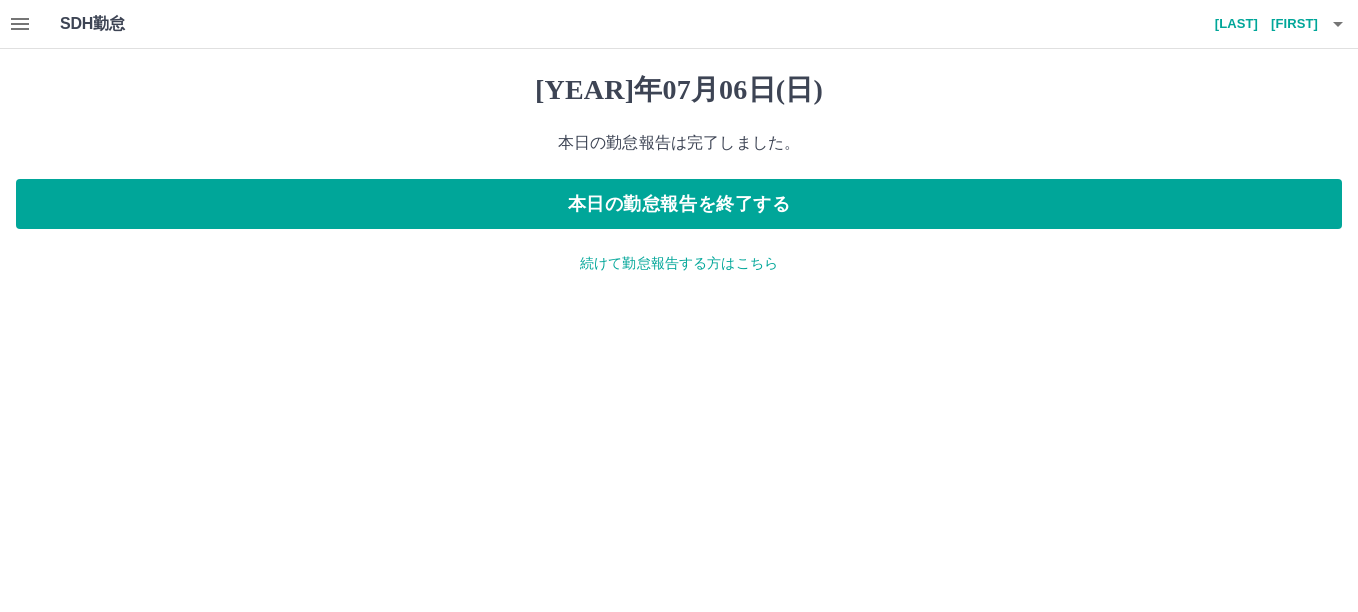 click on "続けて勤怠報告する方はこちら" at bounding box center (679, 263) 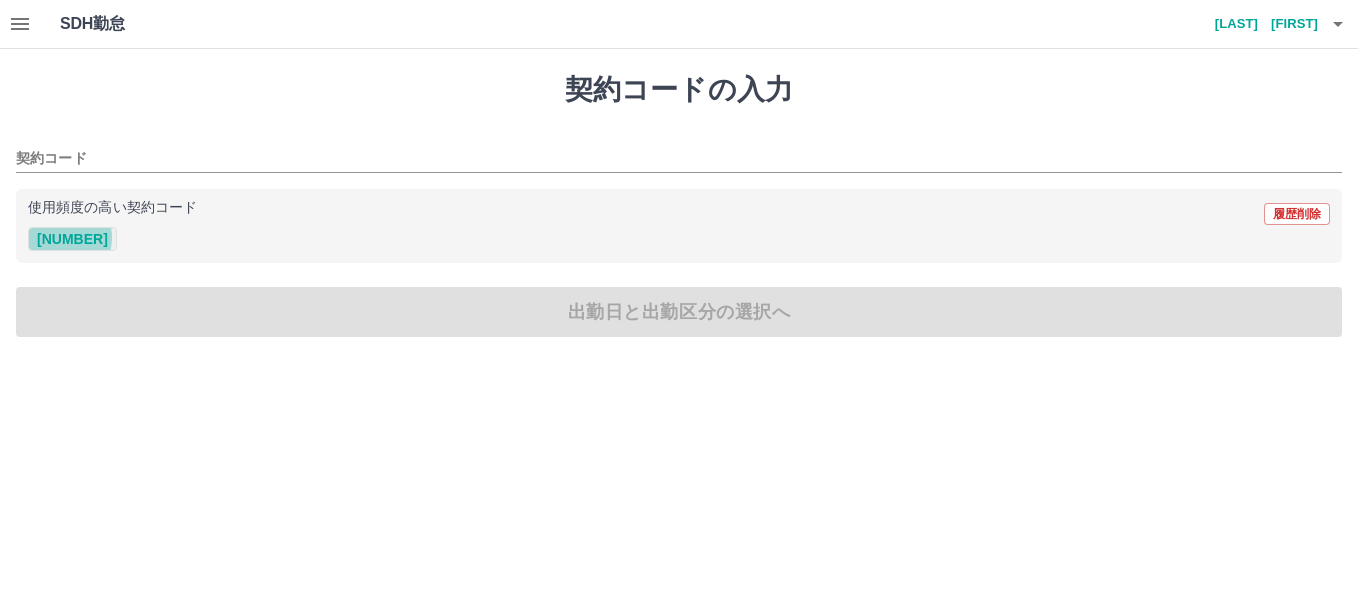 click on "[NUMBER]" at bounding box center (72, 239) 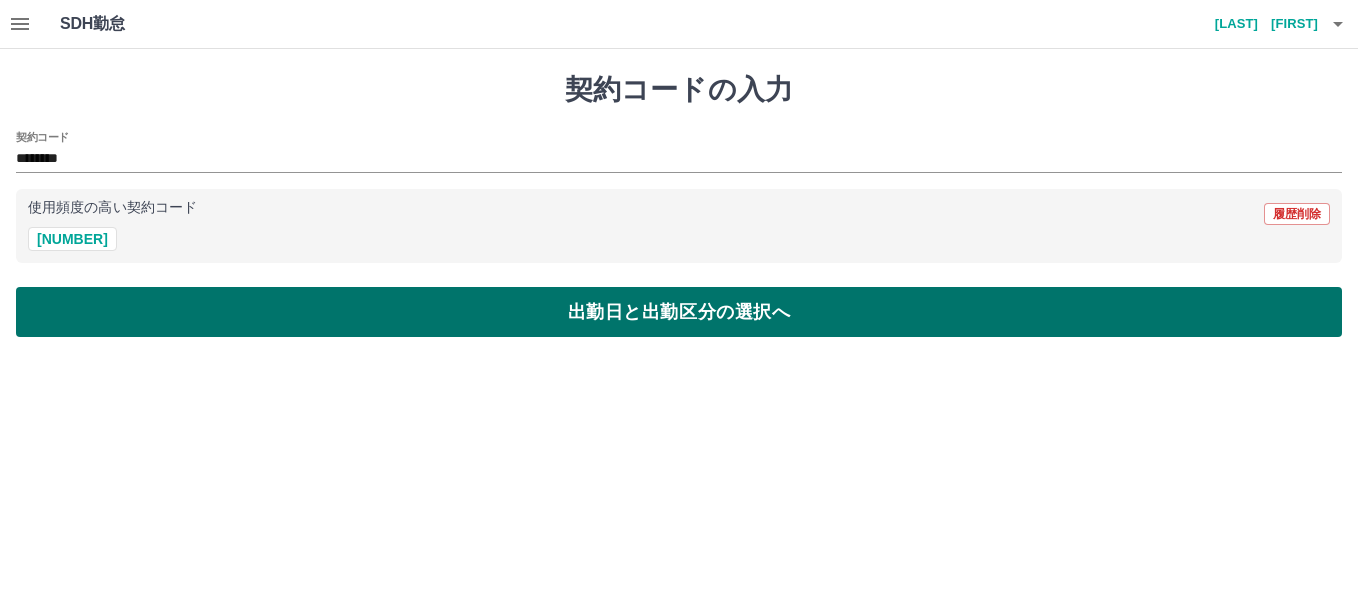 click on "出勤日と出勤区分の選択へ" at bounding box center [679, 312] 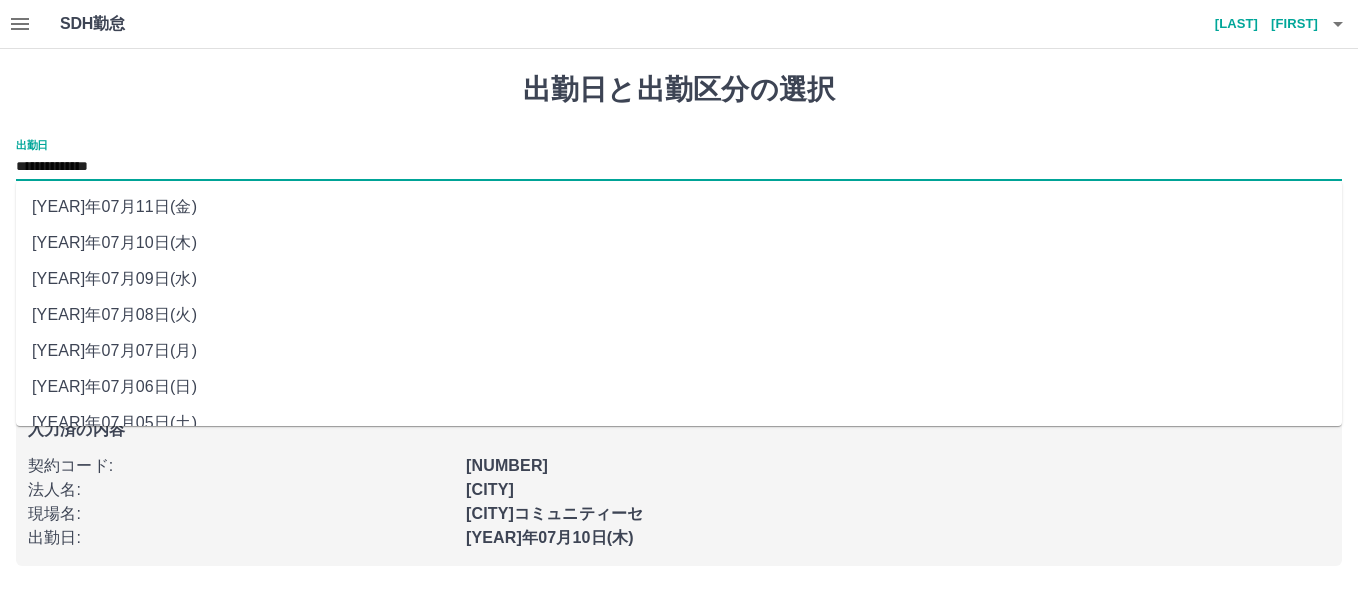 click on "**********" at bounding box center [679, 167] 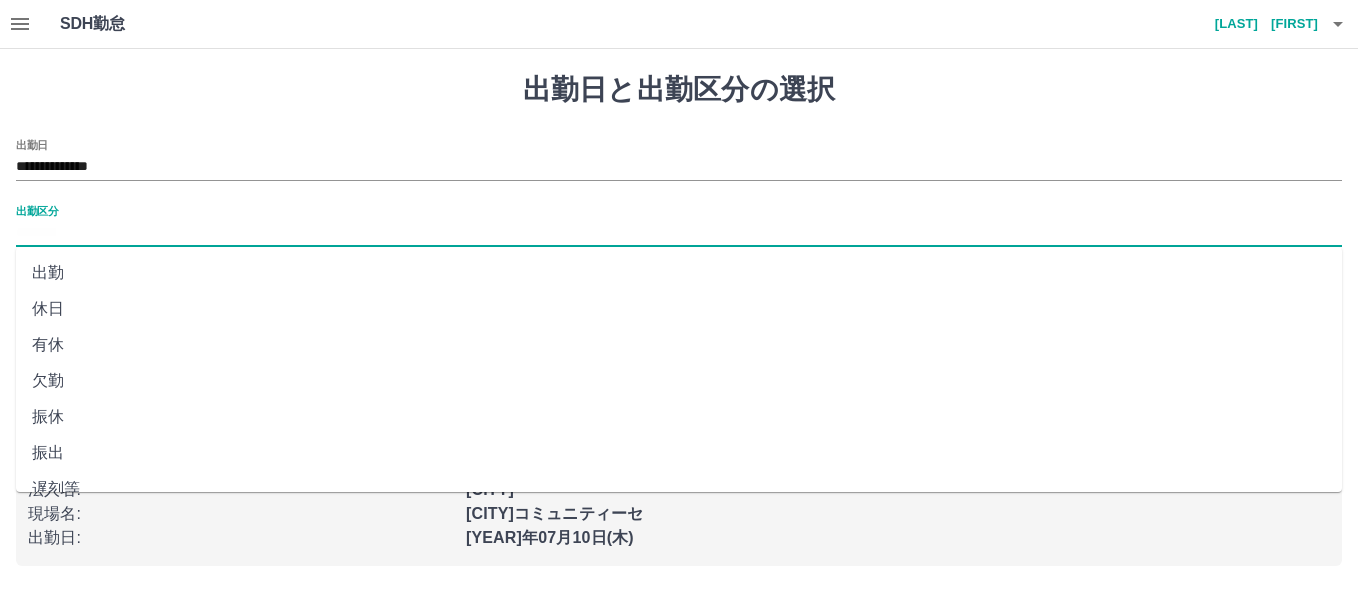 click on "出勤区分" at bounding box center (679, 233) 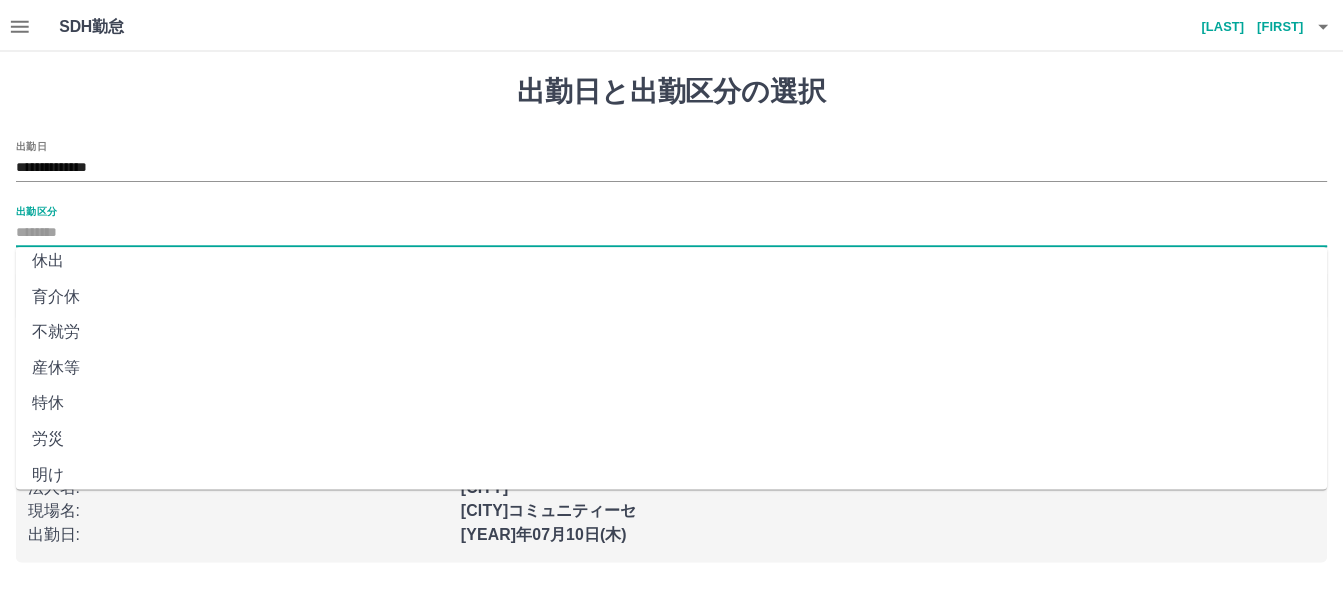 scroll, scrollTop: 419, scrollLeft: 0, axis: vertical 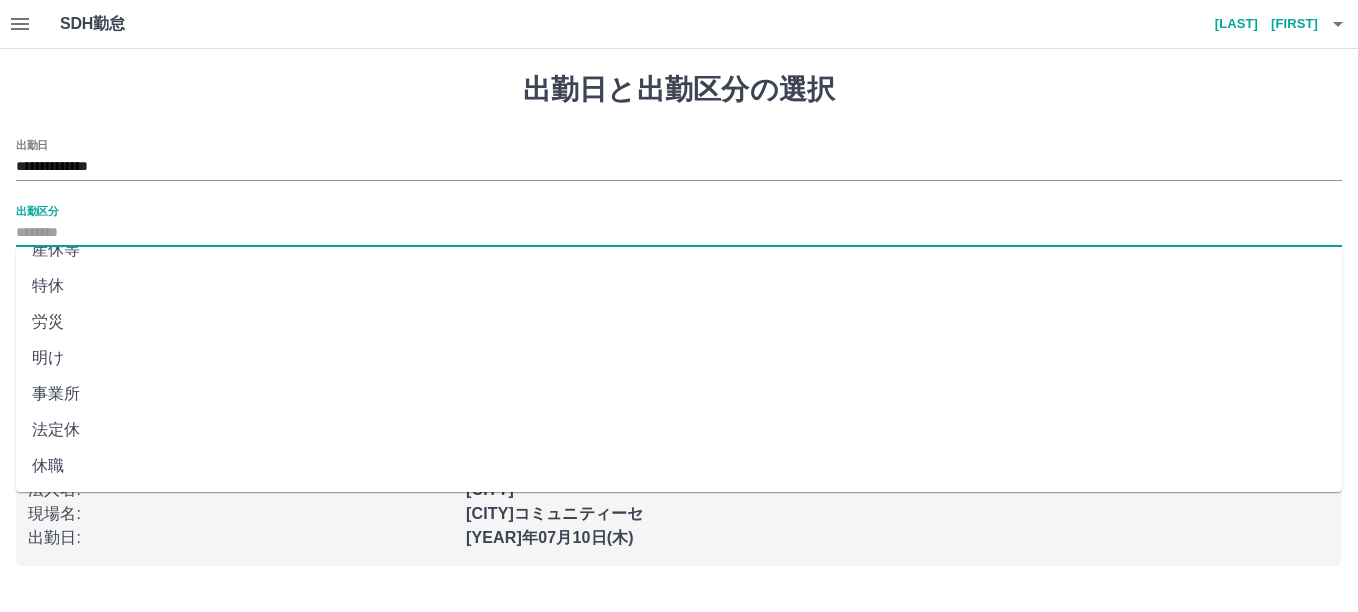 click on "法定休" at bounding box center (679, 430) 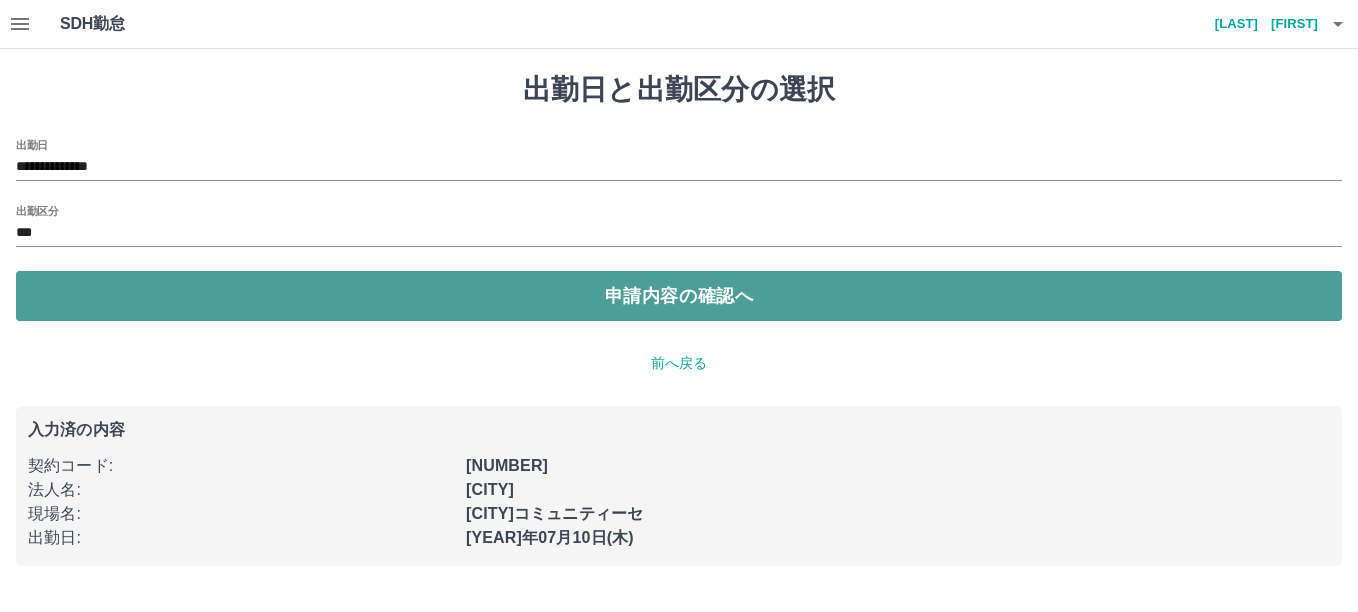click on "申請内容の確認へ" at bounding box center (679, 296) 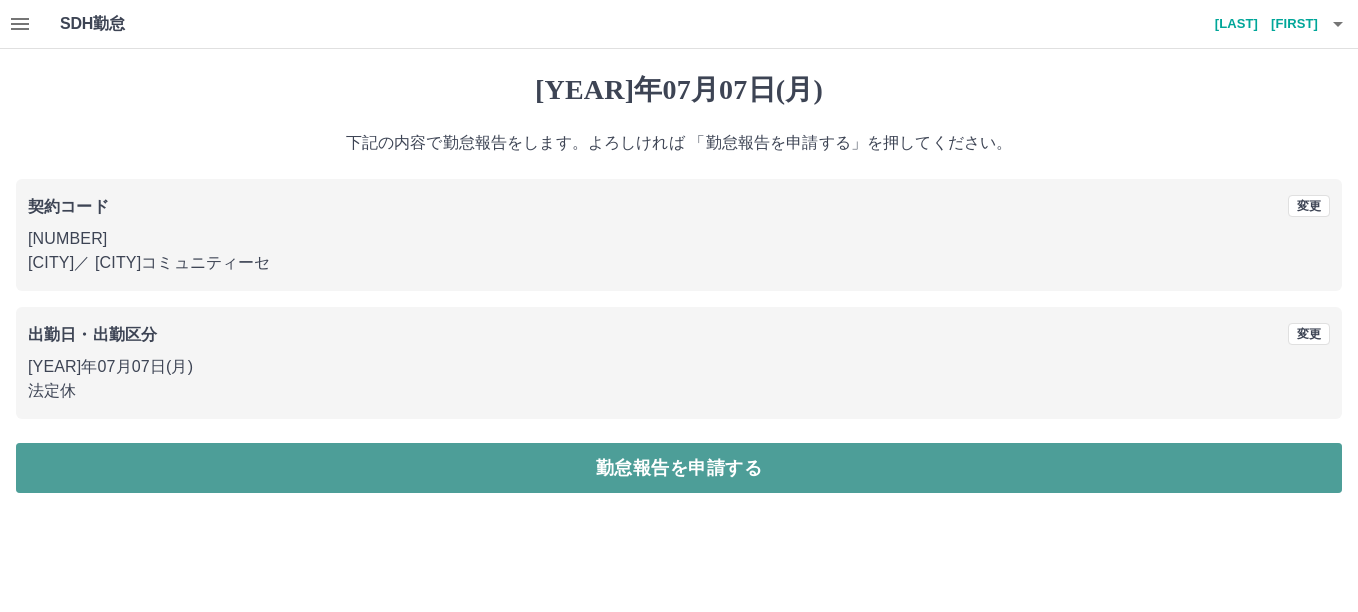 click on "勤怠報告を申請する" at bounding box center [679, 468] 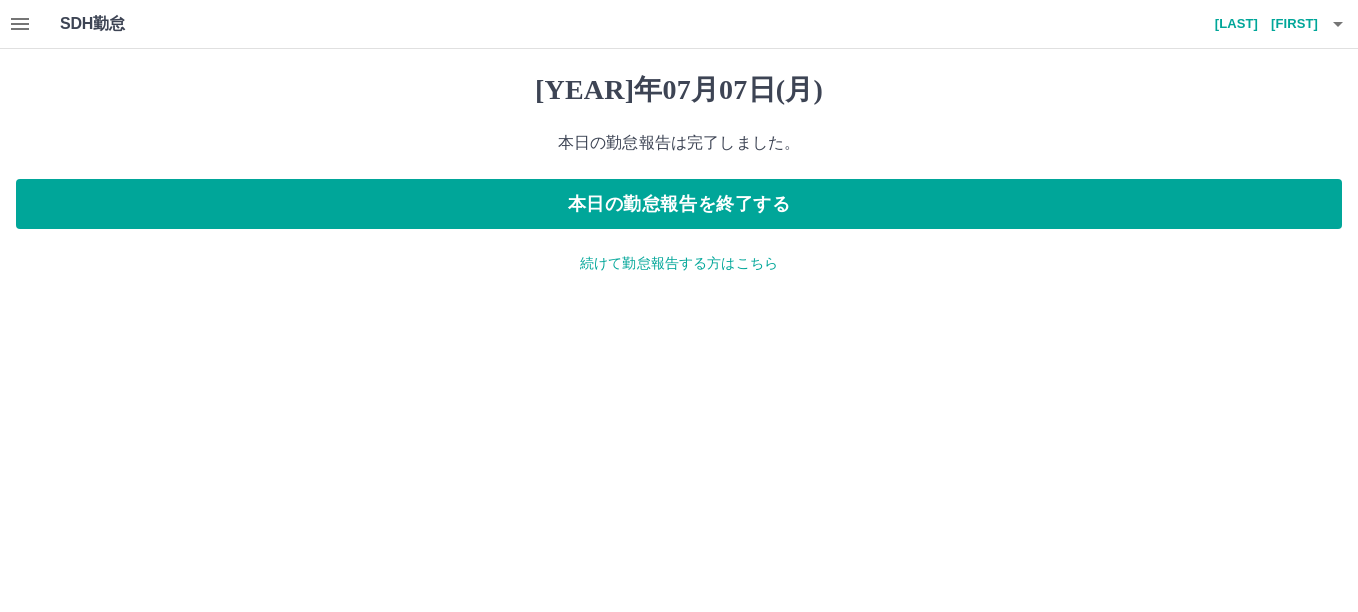 click on "続けて勤怠報告する方はこちら" at bounding box center [679, 263] 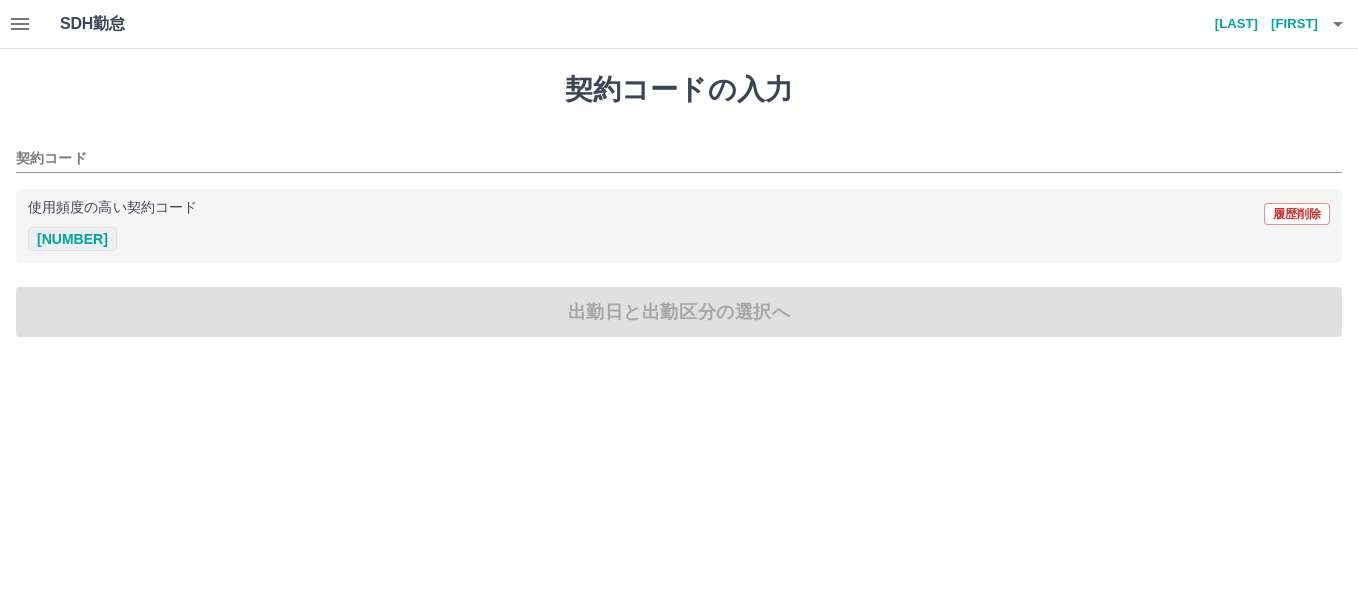 click on "[NUMBER]" at bounding box center (72, 239) 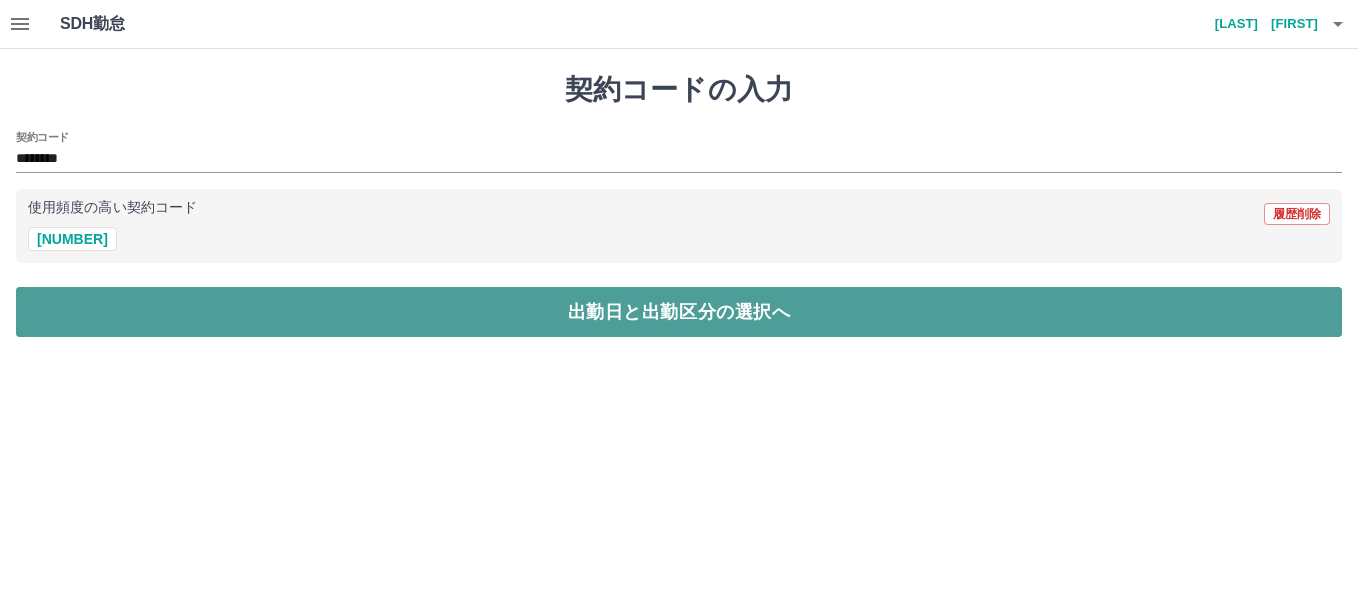 click on "出勤日と出勤区分の選択へ" at bounding box center [679, 312] 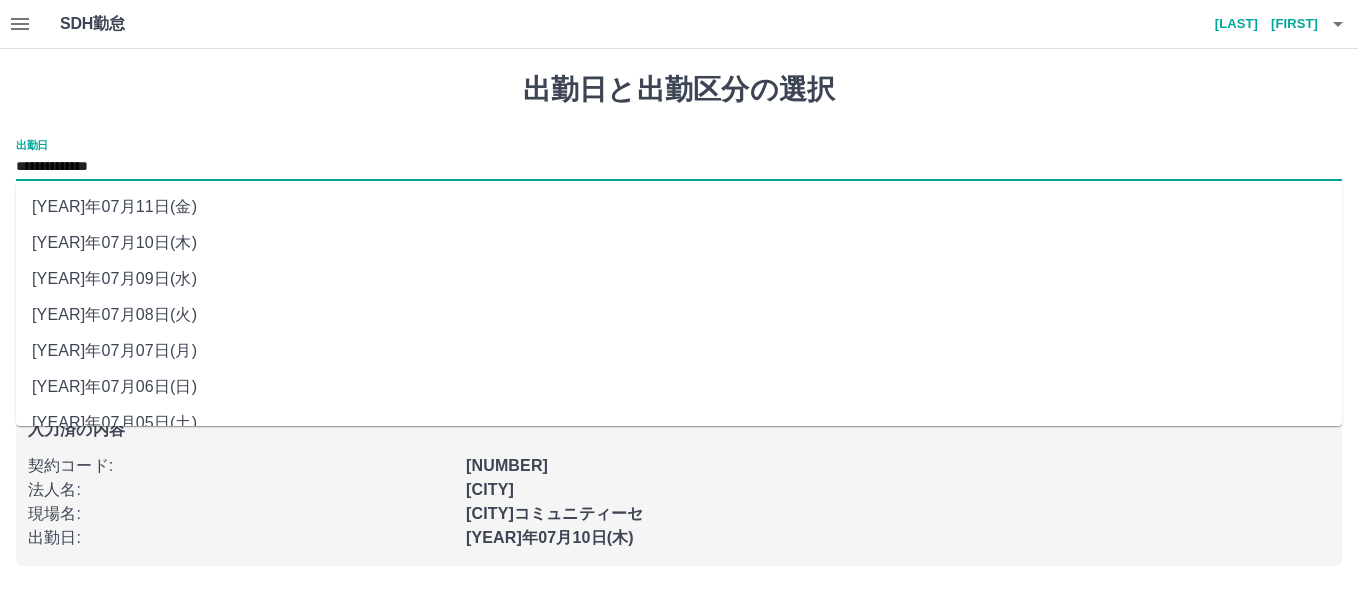 click on "**********" at bounding box center (679, 167) 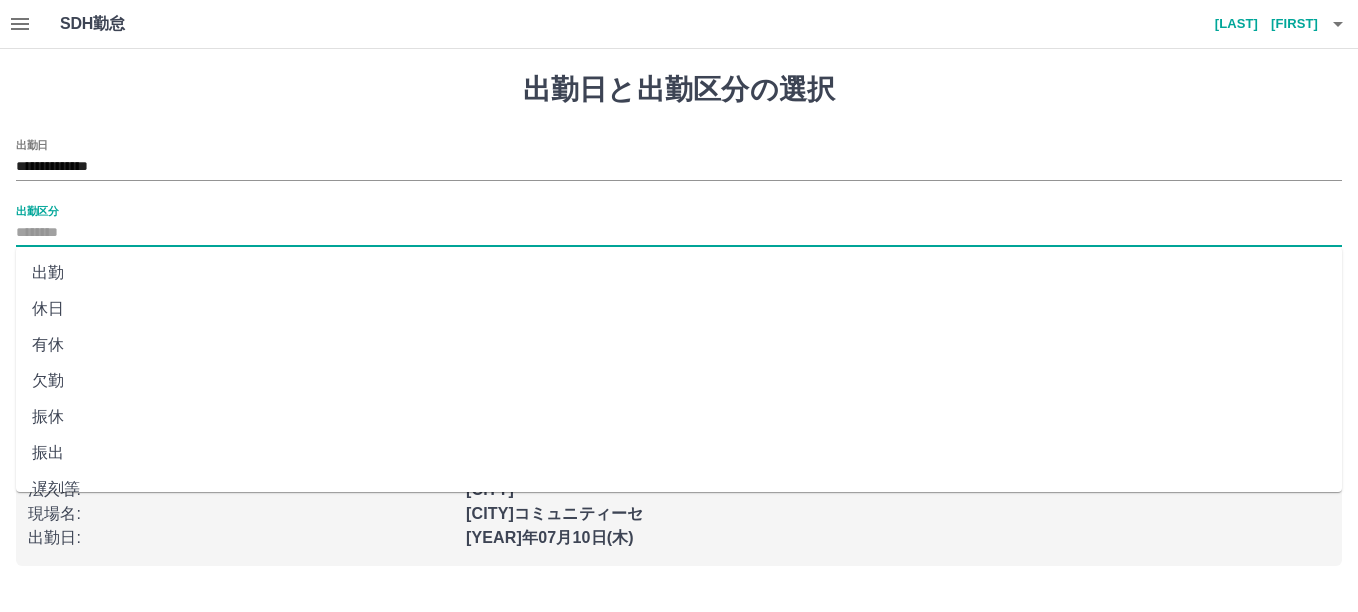 click on "出勤区分" at bounding box center [679, 233] 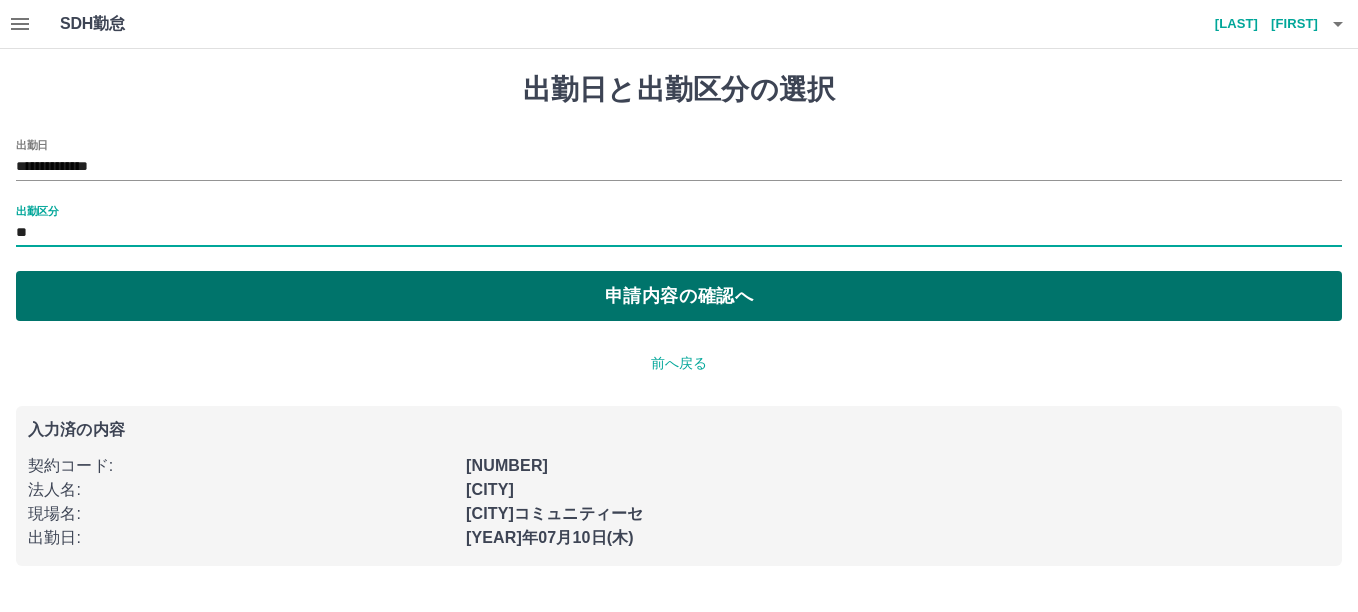 click on "申請内容の確認へ" at bounding box center [679, 296] 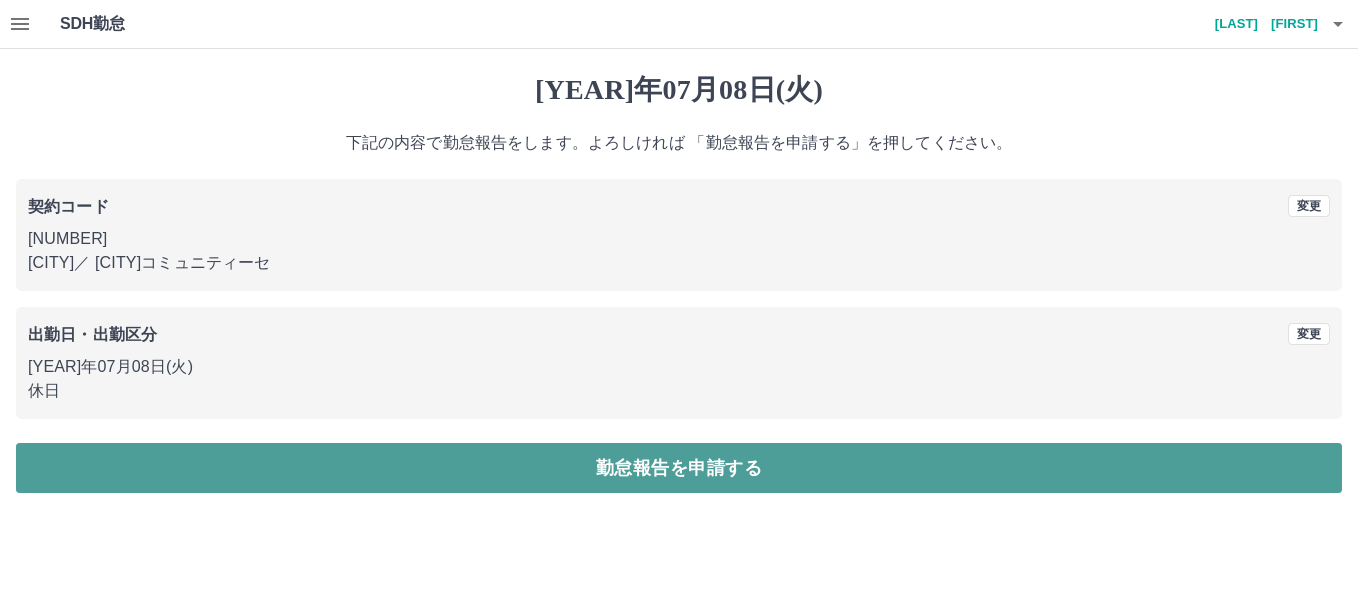 click on "勤怠報告を申請する" at bounding box center (679, 468) 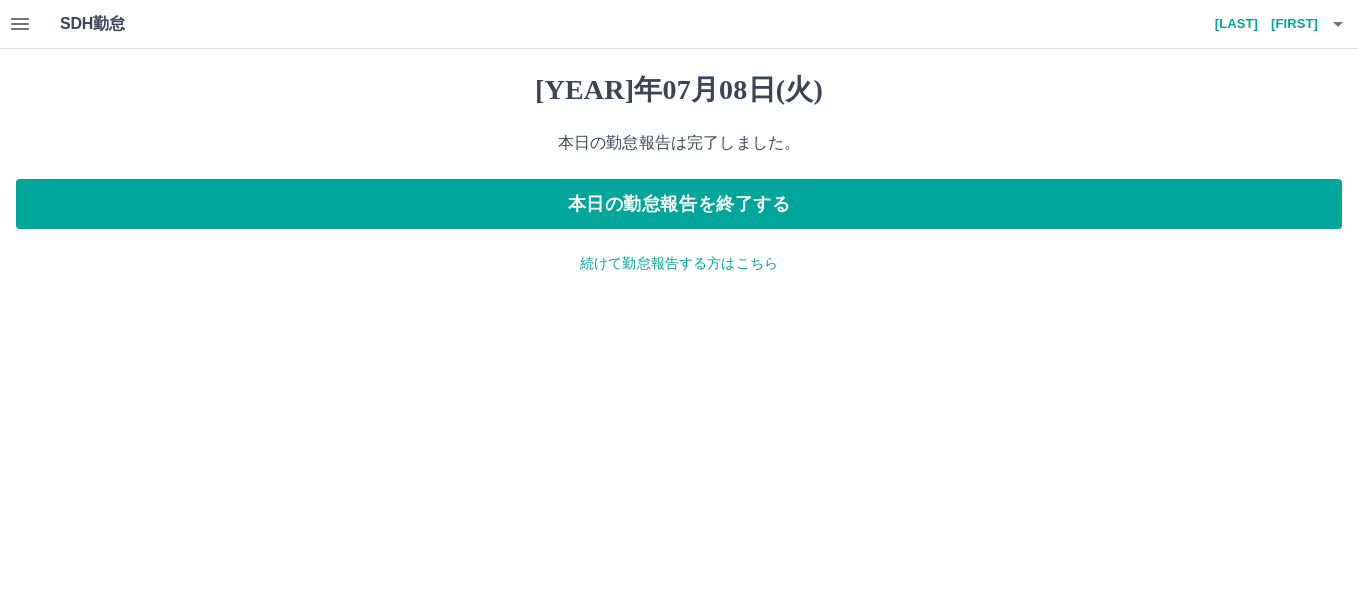 click on "続けて勤怠報告する方はこちら" at bounding box center [679, 263] 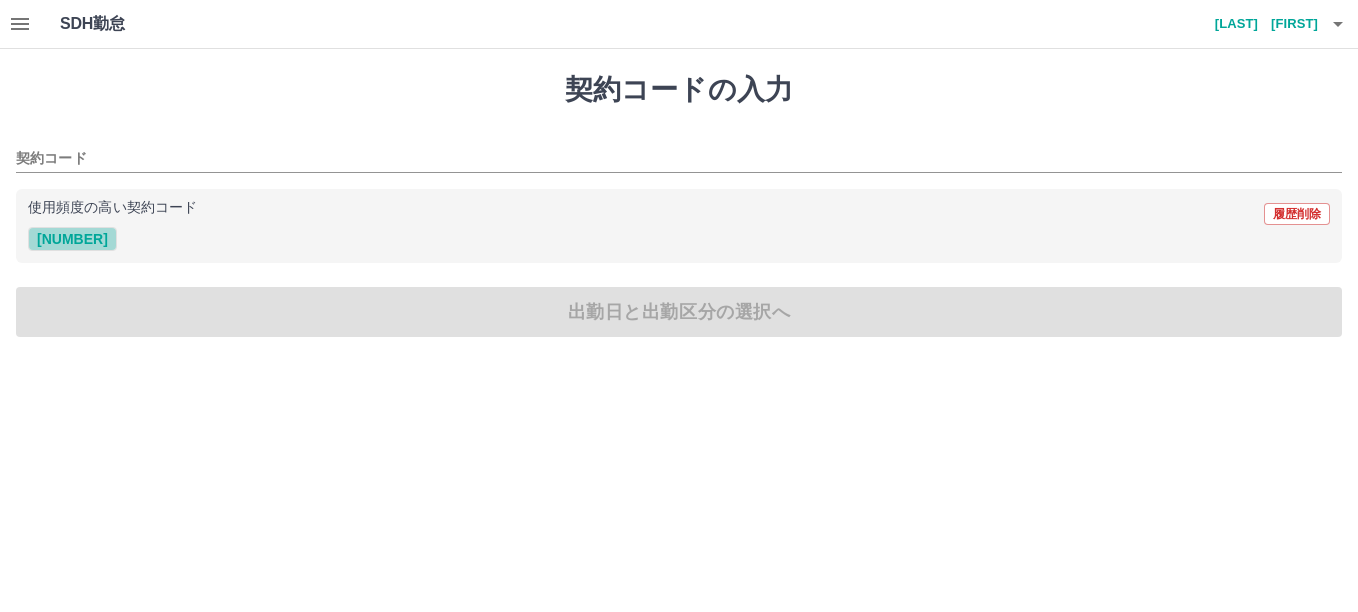 click on "[NUMBER]" at bounding box center [72, 239] 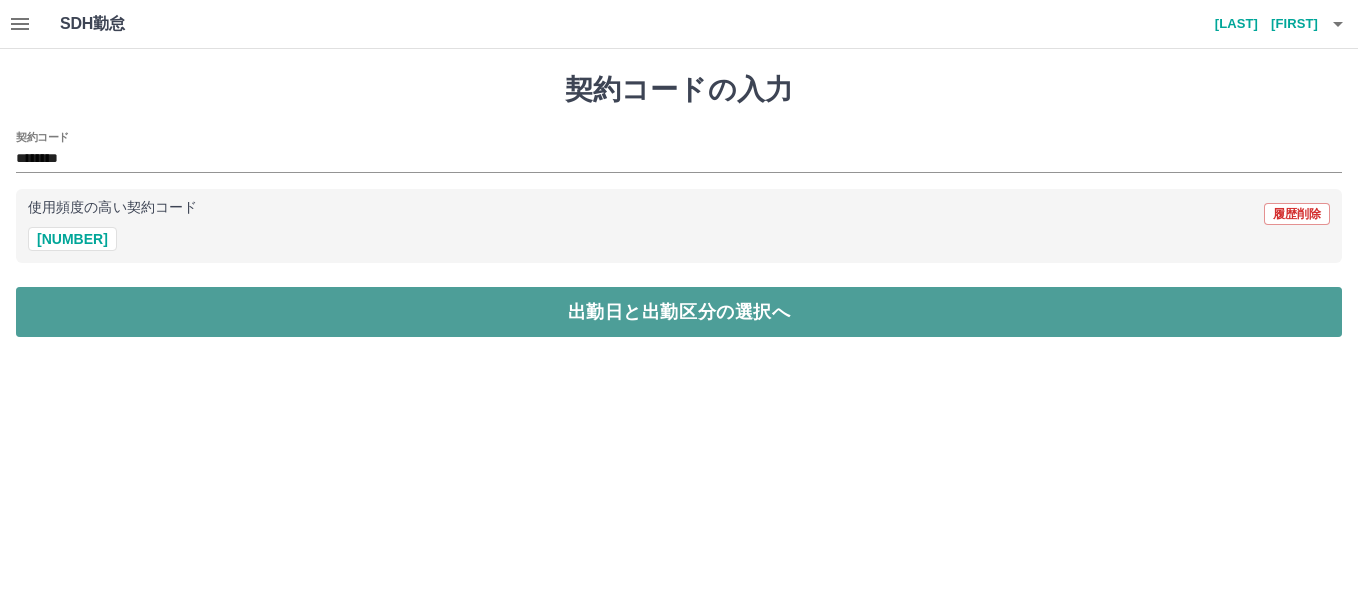 click on "出勤日と出勤区分の選択へ" at bounding box center [679, 312] 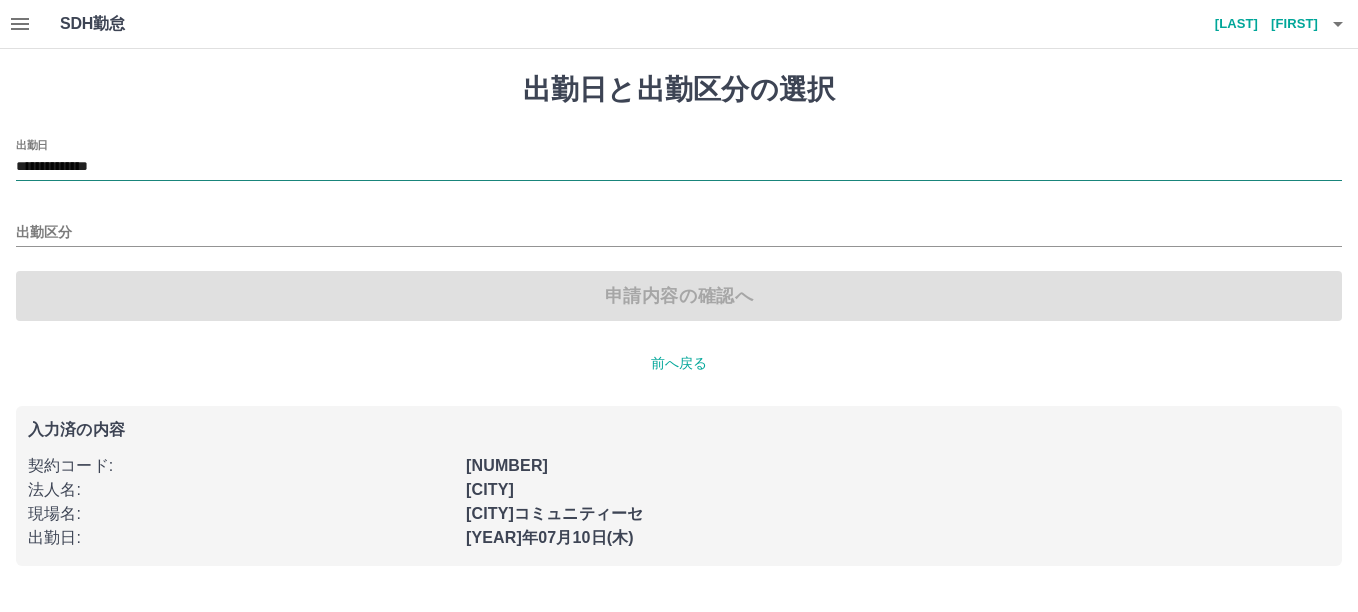 click on "**********" at bounding box center (679, 167) 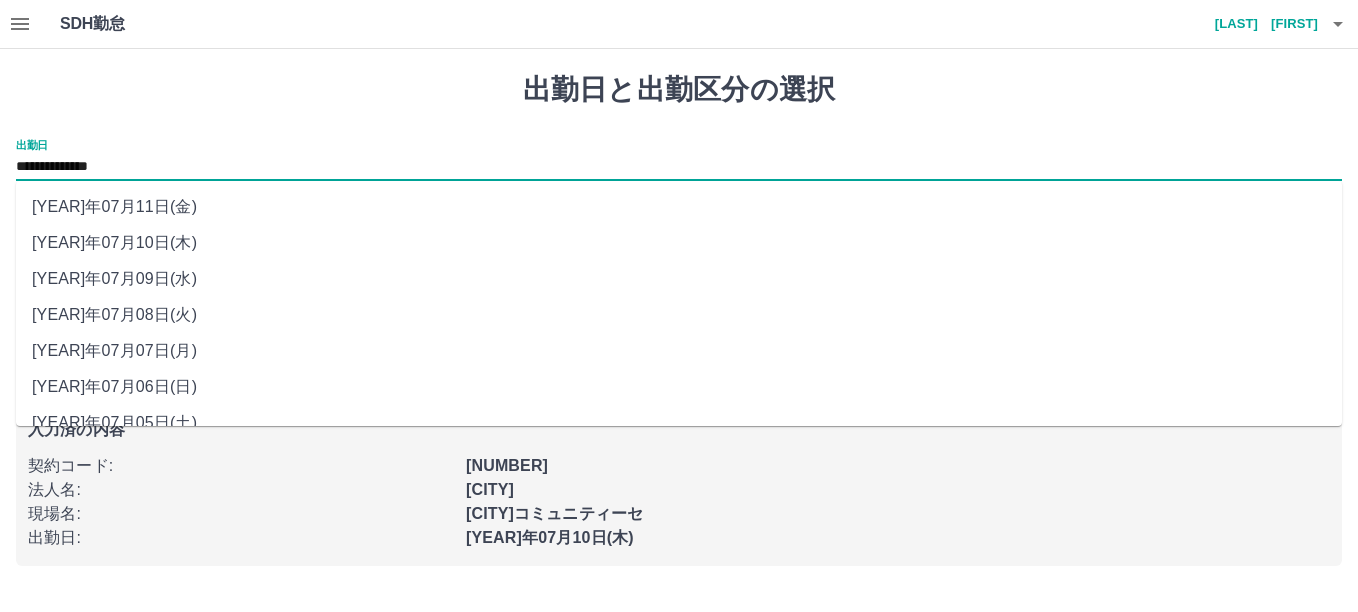 drag, startPoint x: 137, startPoint y: 170, endPoint x: 146, endPoint y: 279, distance: 109.370926 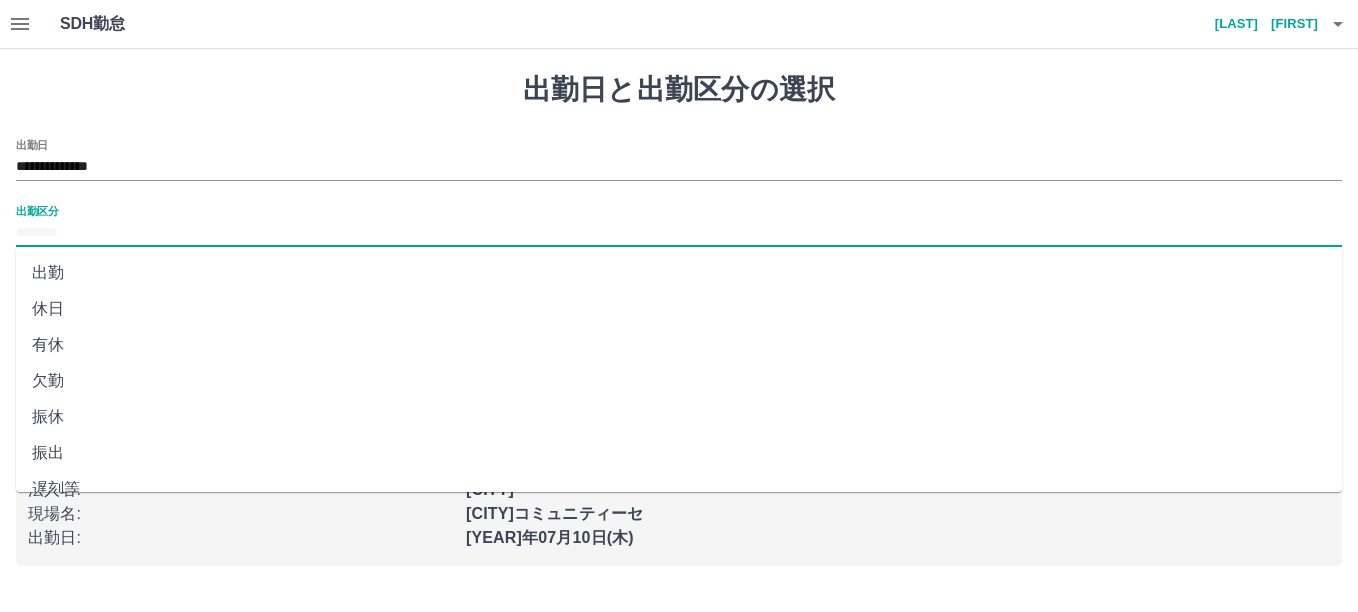 click on "出勤区分" at bounding box center [679, 233] 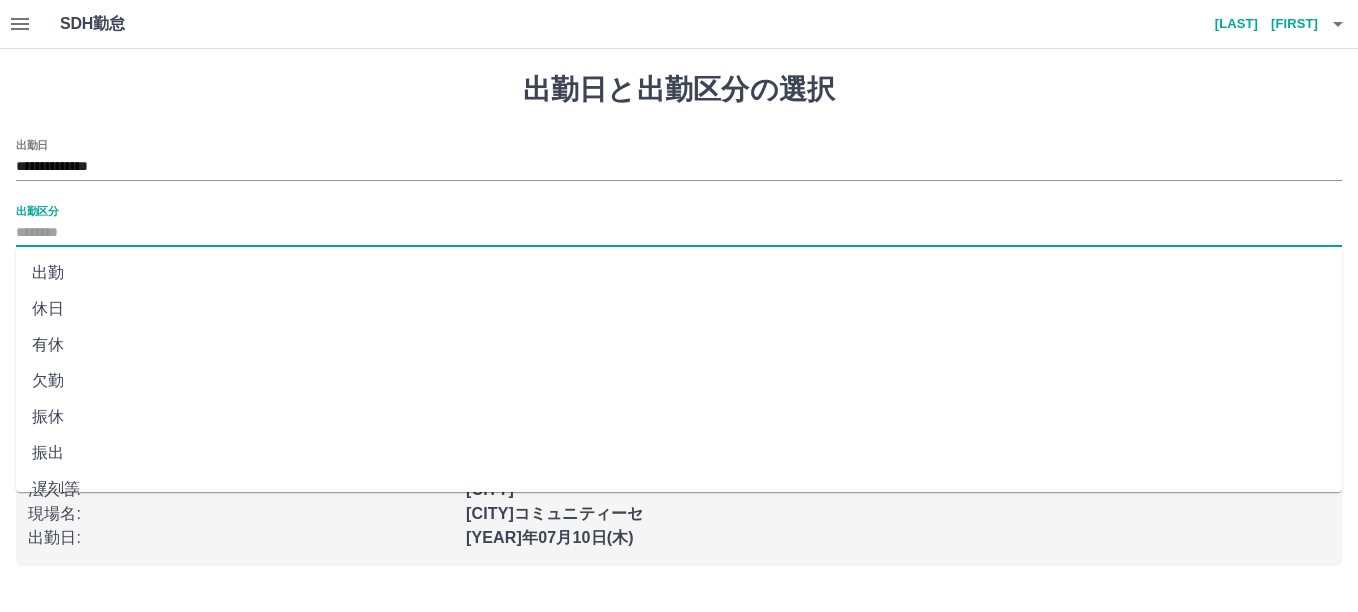 click on "休日" at bounding box center [679, 309] 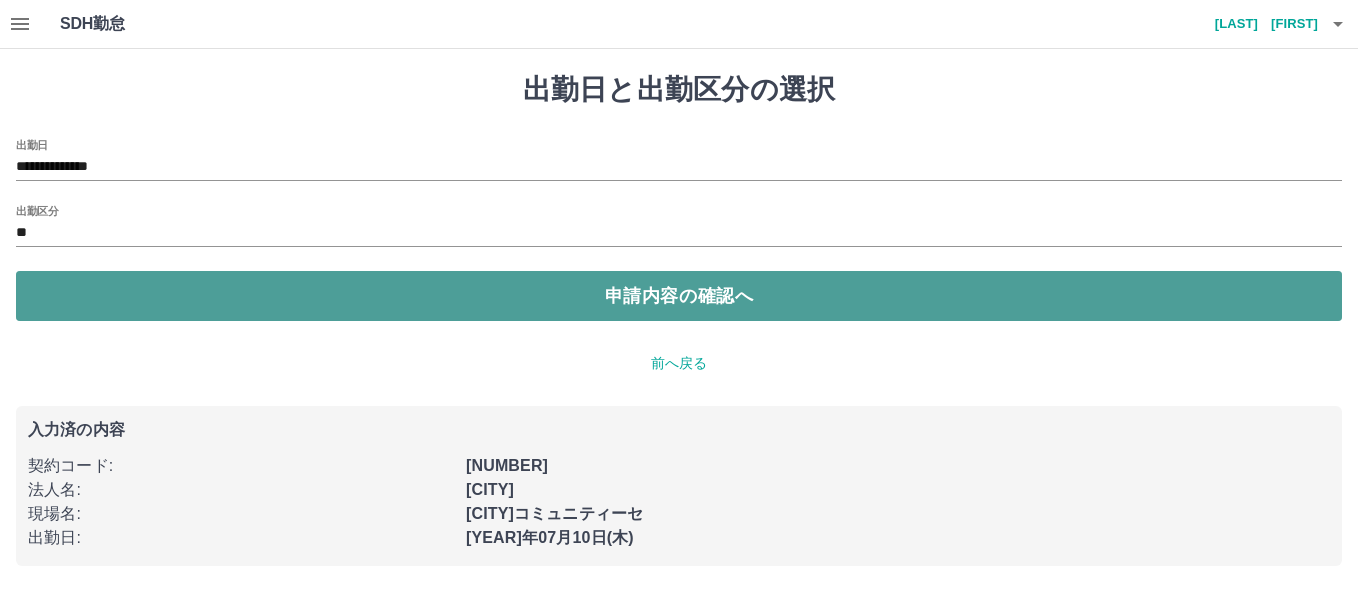 click on "申請内容の確認へ" at bounding box center [679, 296] 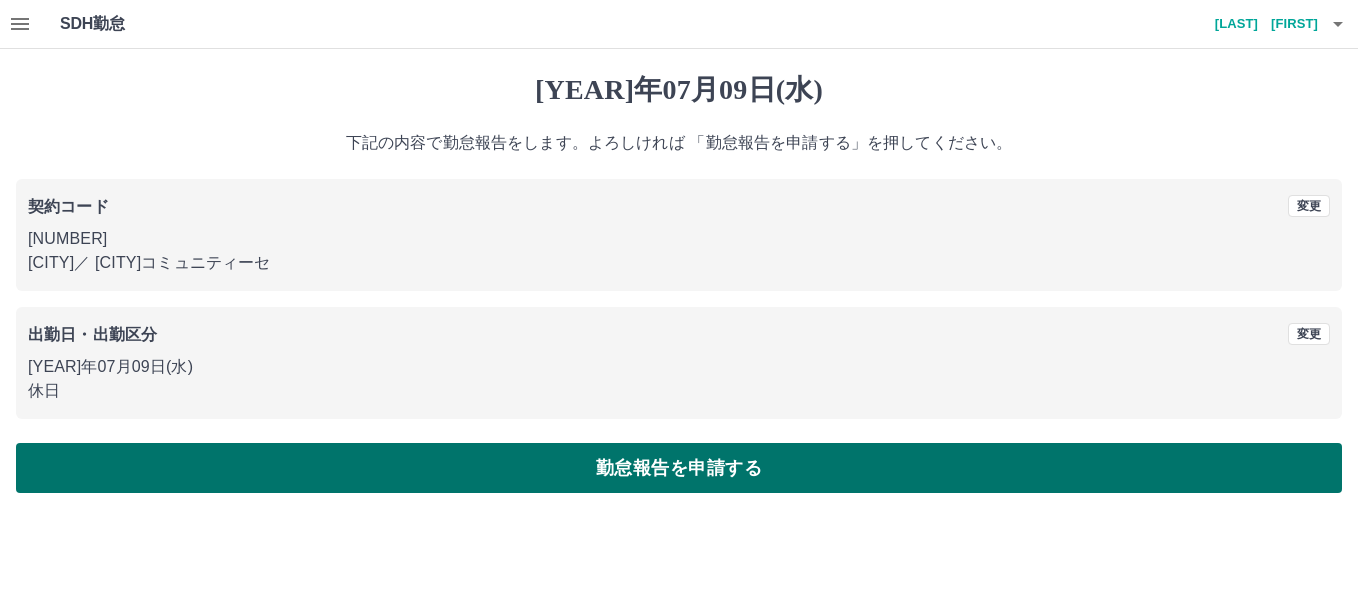 click on "勤怠報告を申請する" at bounding box center (679, 468) 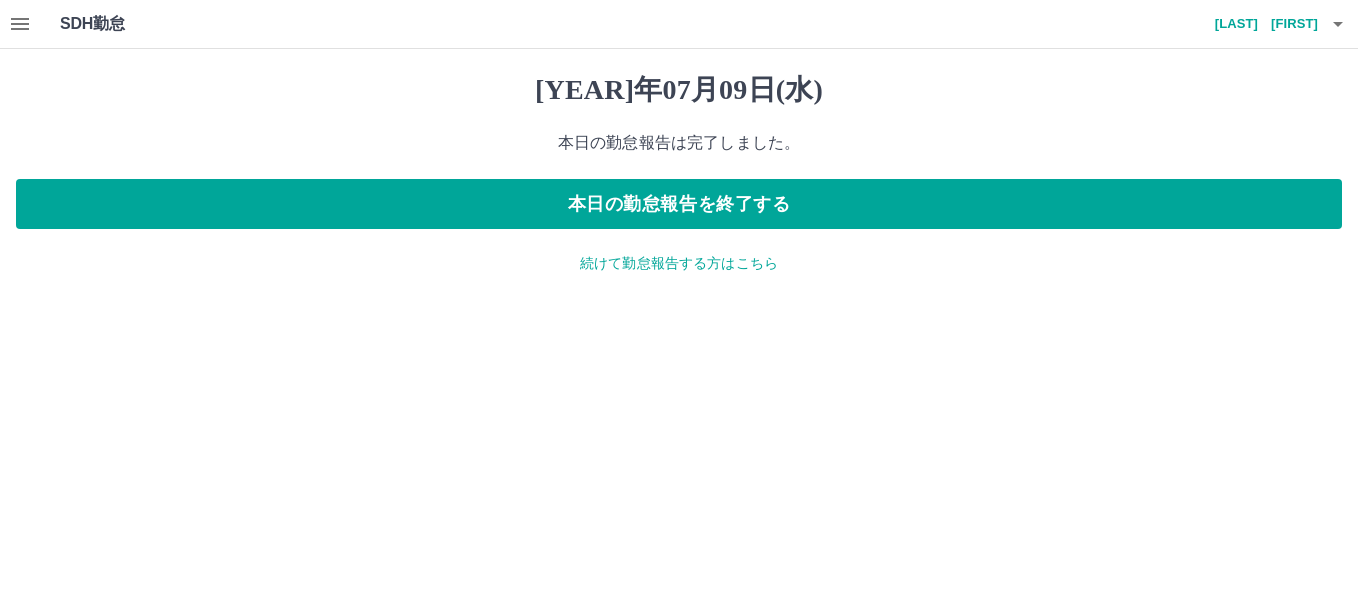click on "続けて勤怠報告する方はこちら" at bounding box center [679, 263] 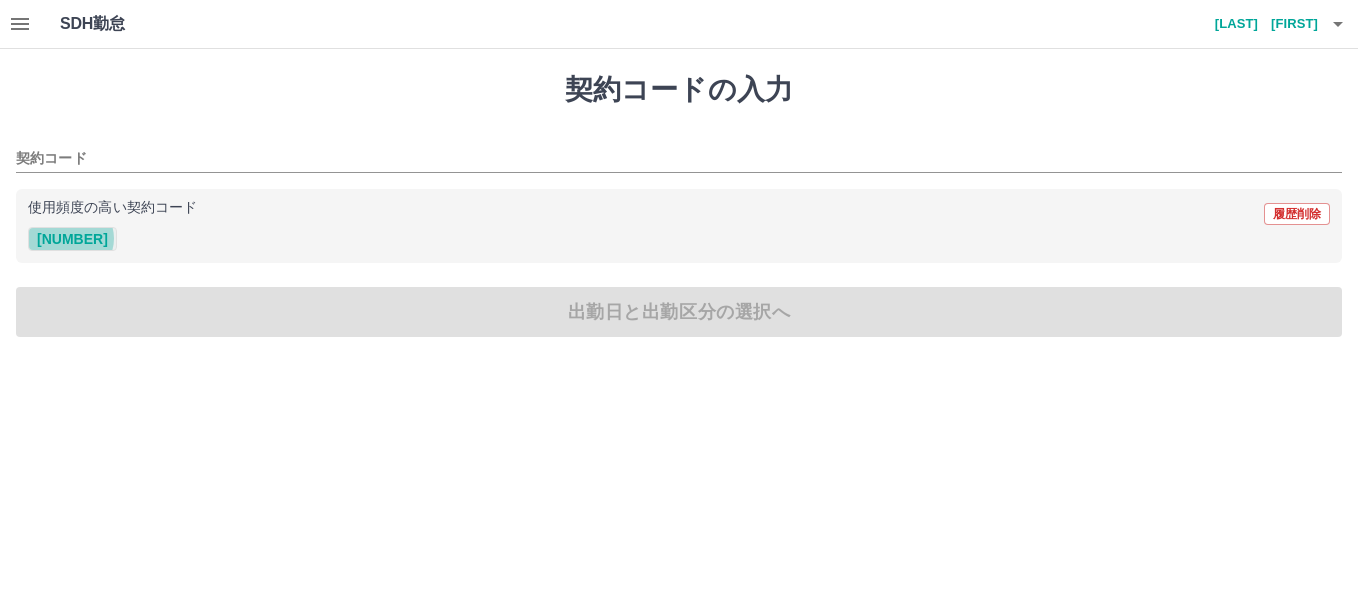 click on "[NUMBER]" at bounding box center (72, 239) 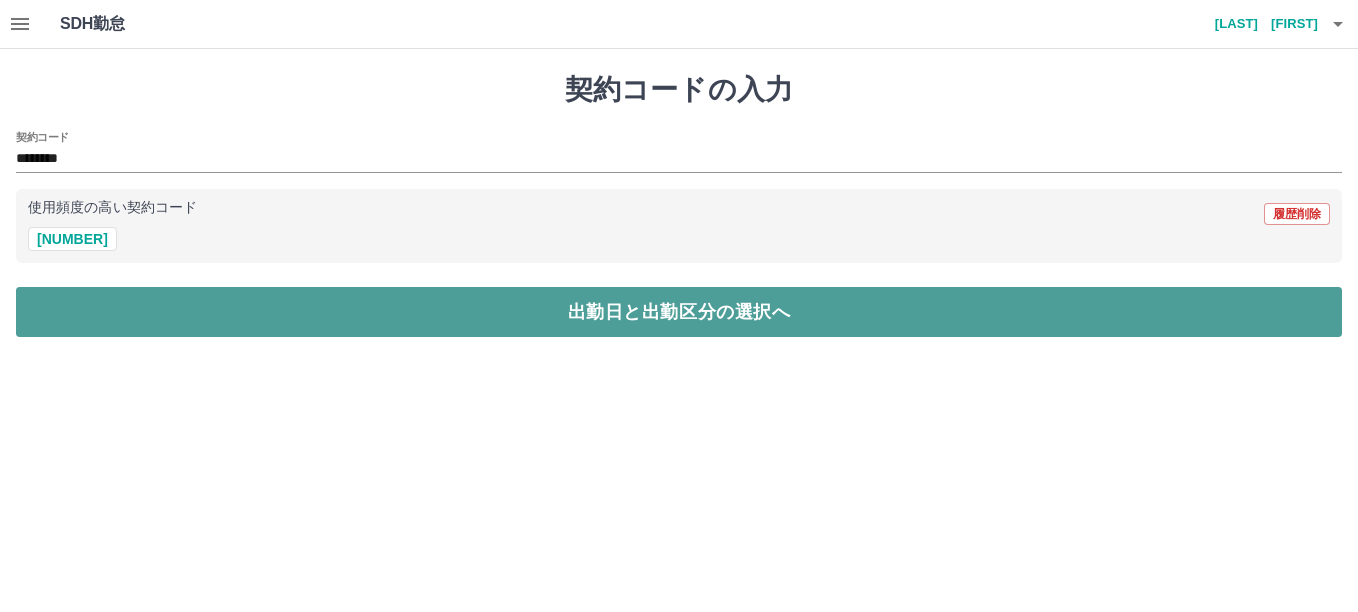 click on "出勤日と出勤区分の選択へ" at bounding box center [679, 312] 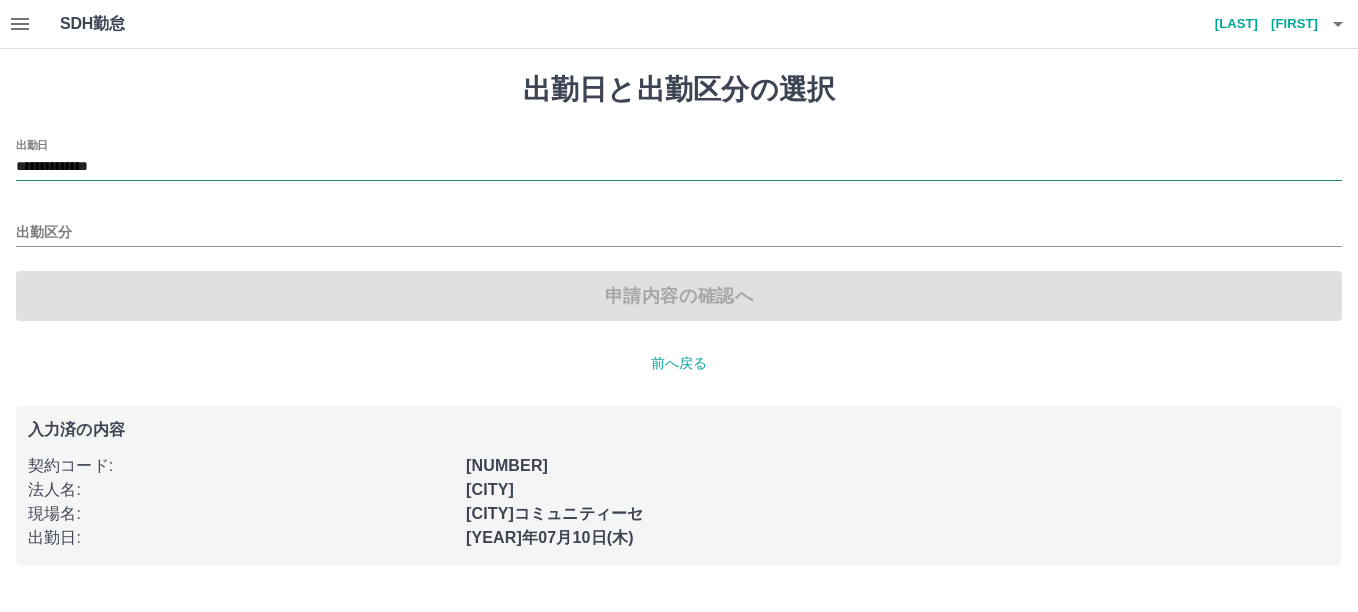 click on "**********" at bounding box center (679, 167) 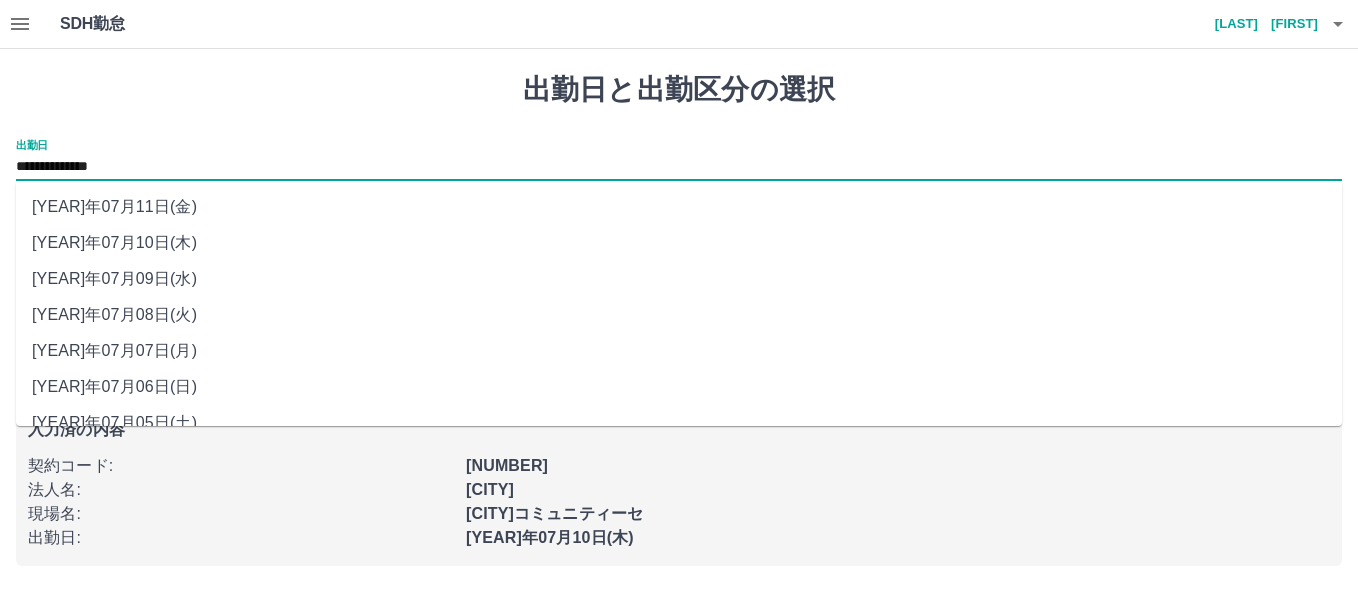 drag, startPoint x: 103, startPoint y: 173, endPoint x: 141, endPoint y: 279, distance: 112.60551 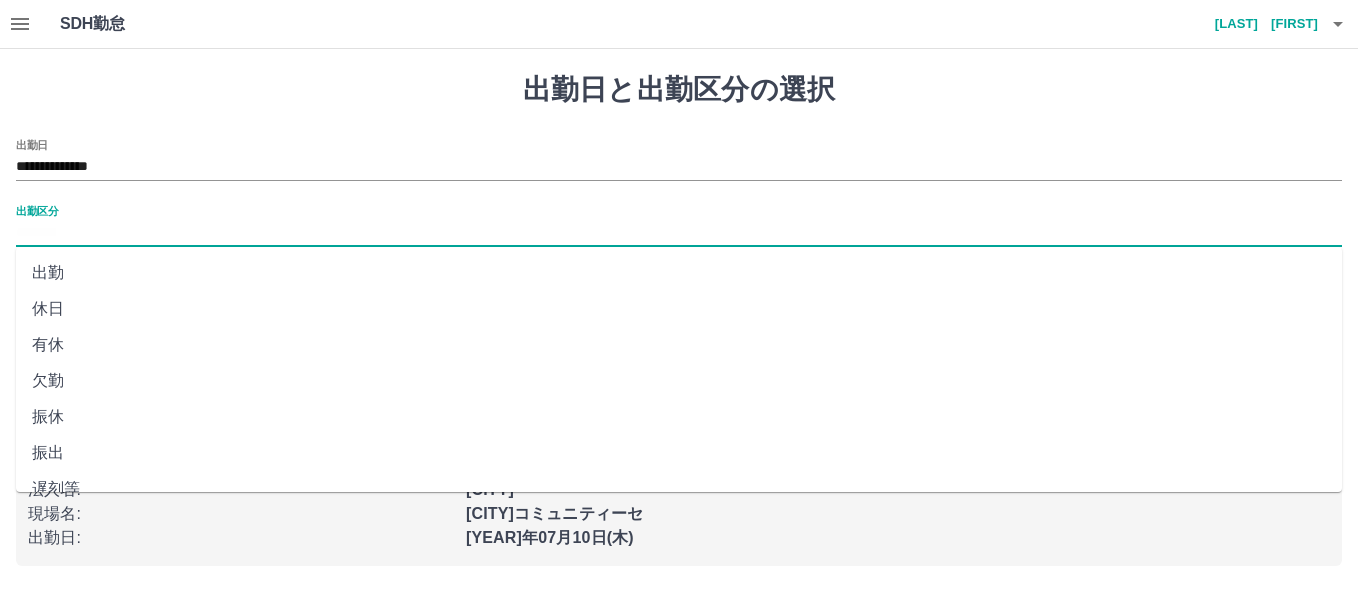 click on "出勤区分" at bounding box center (679, 233) 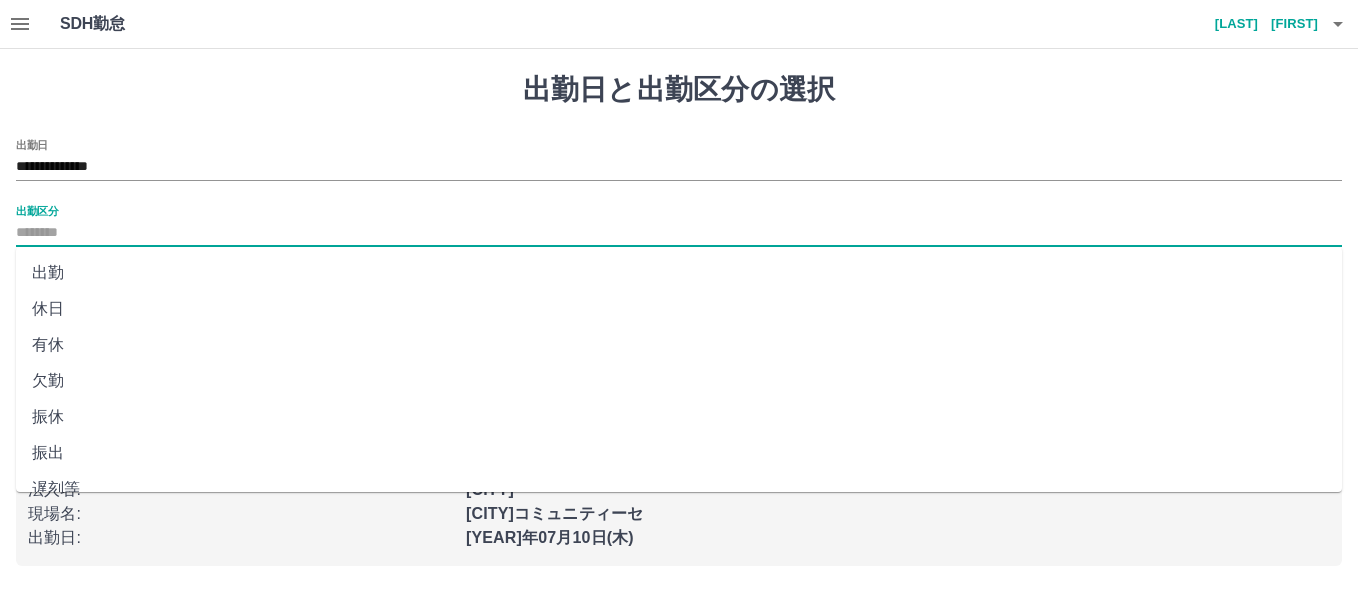 click on "休日" at bounding box center [679, 309] 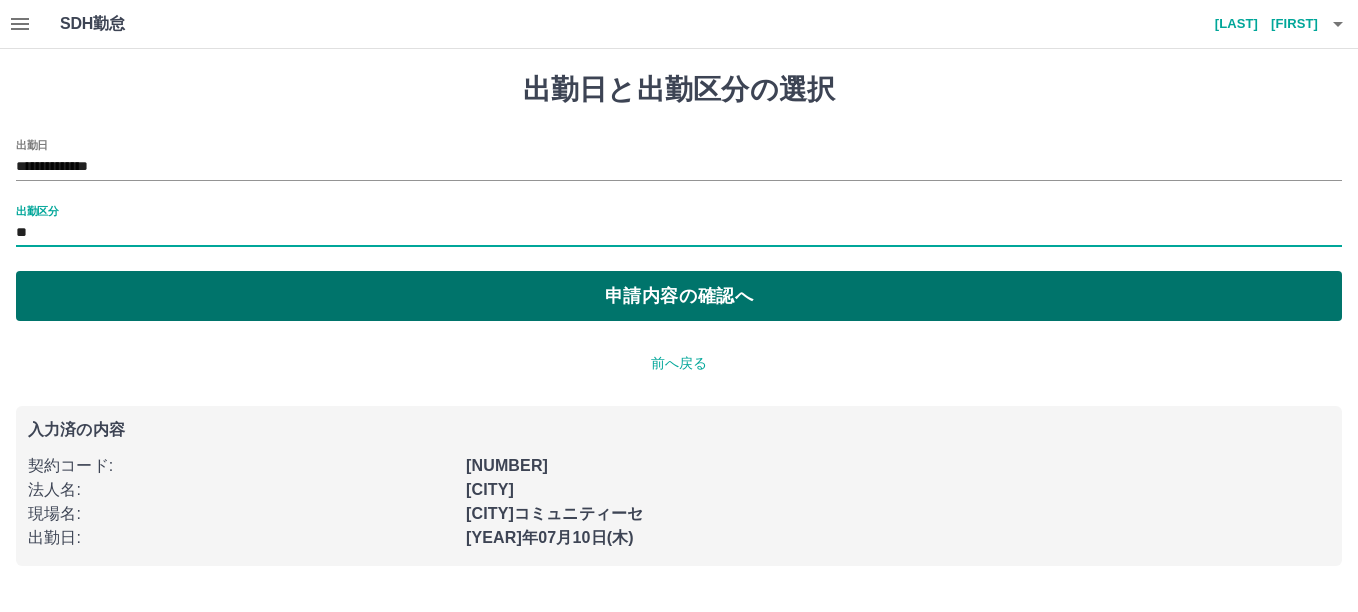 click on "申請内容の確認へ" at bounding box center (679, 296) 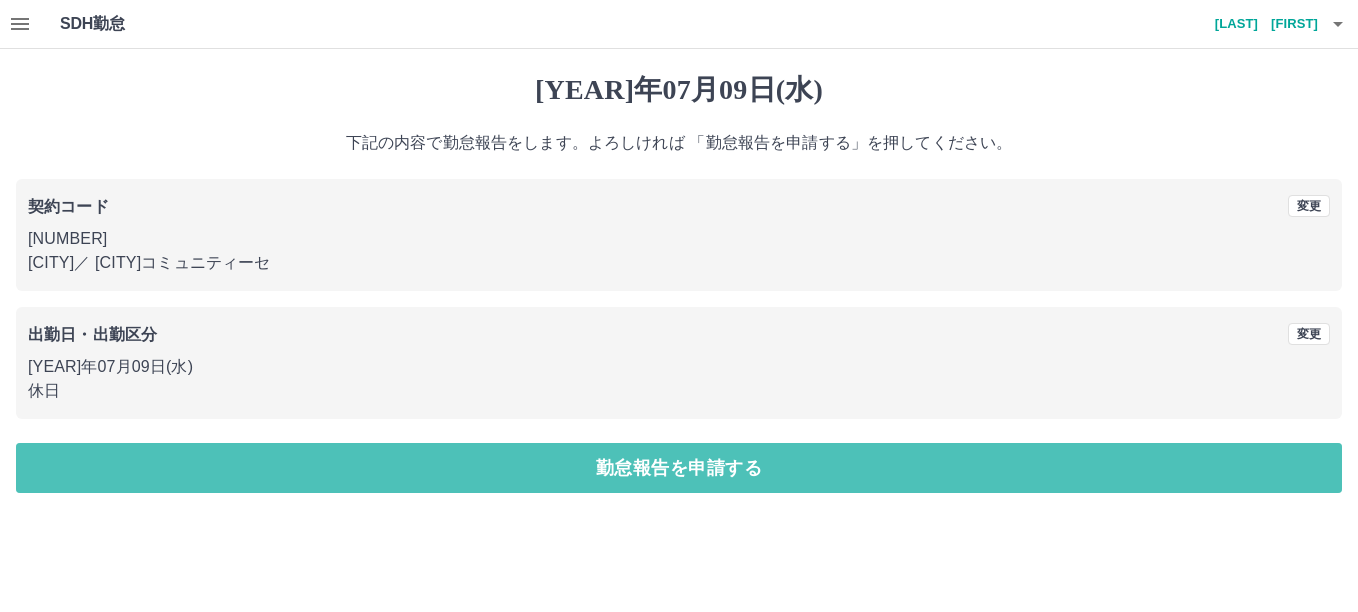 click on "勤怠報告を申請する" at bounding box center [679, 468] 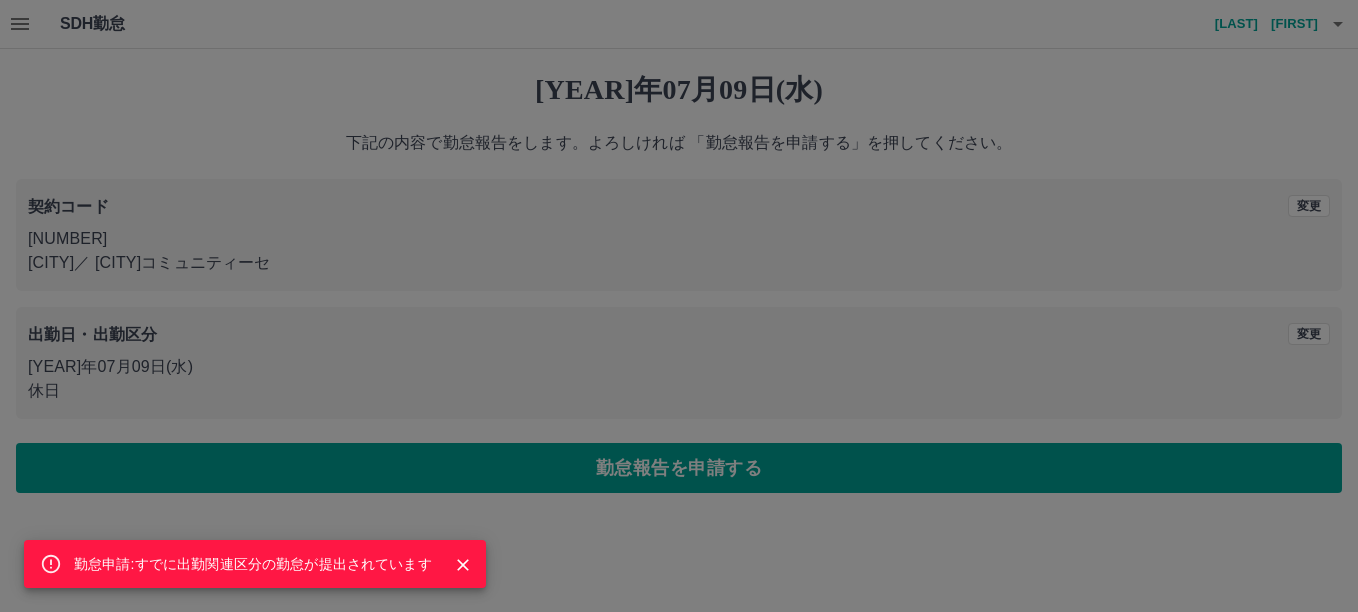 click at bounding box center (463, 565) 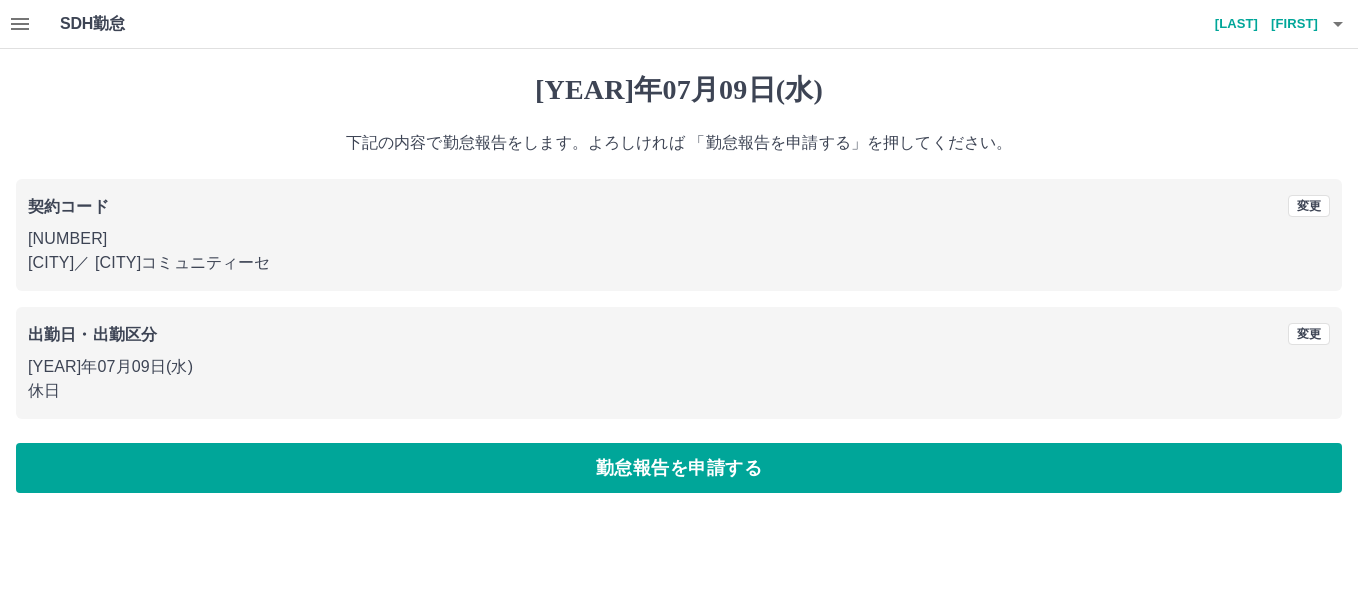 click at bounding box center (20, 24) 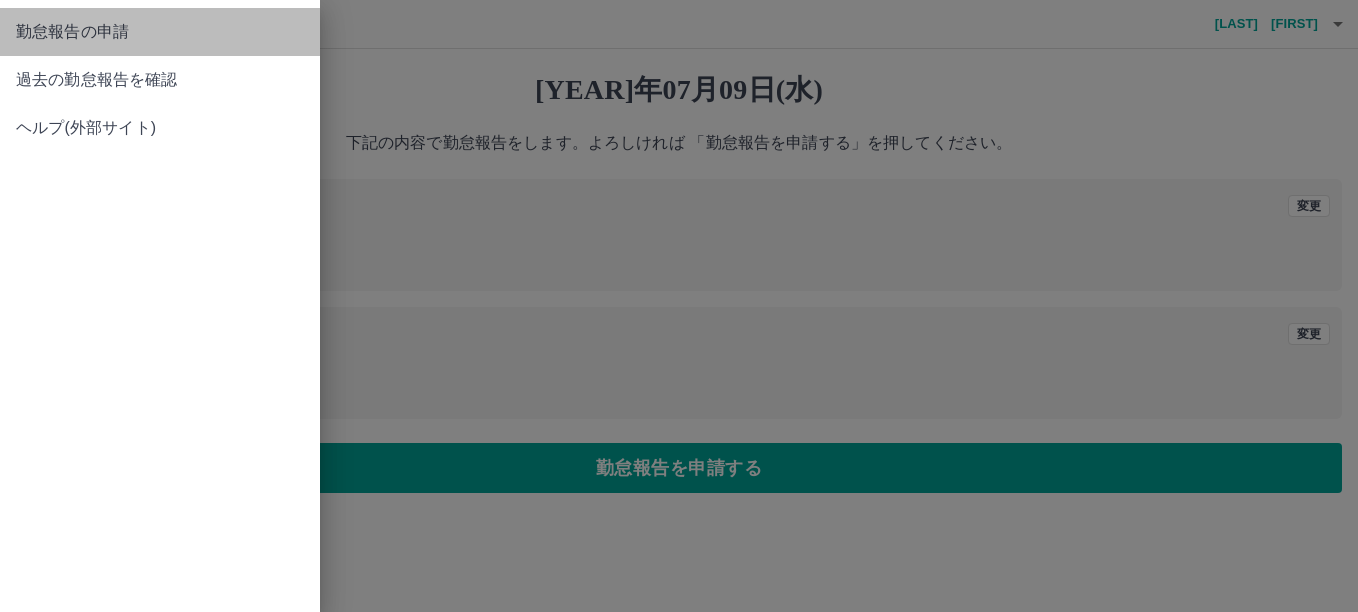 click on "勤怠報告の申請" at bounding box center [160, 32] 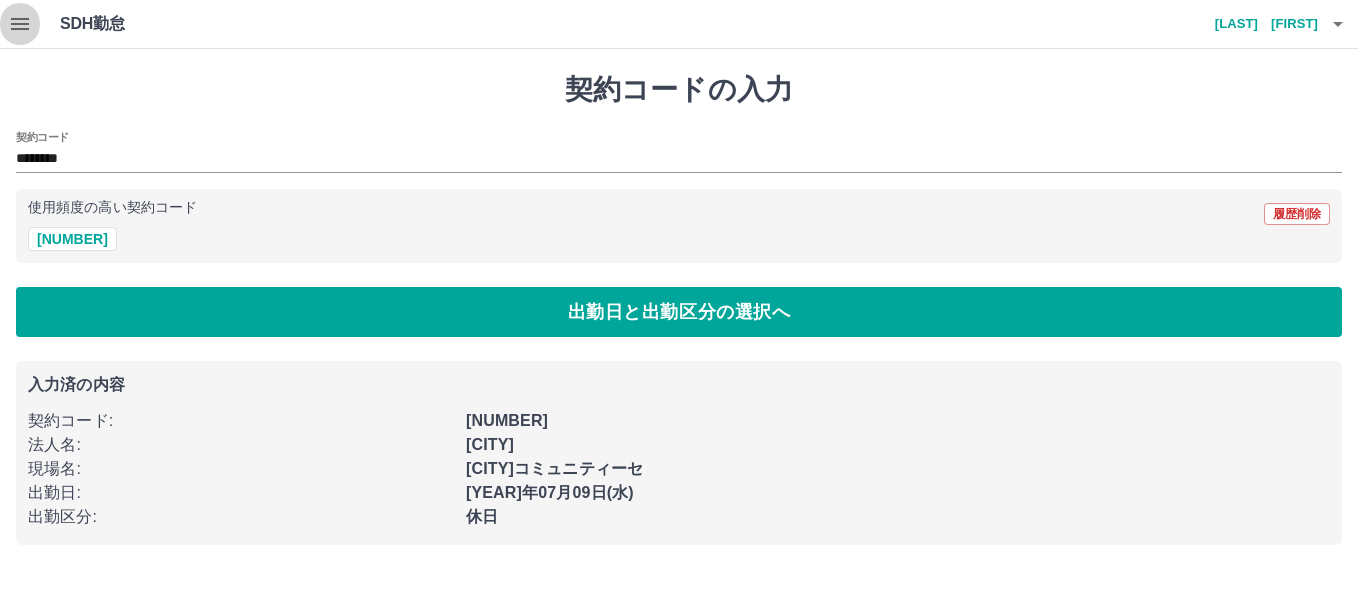click at bounding box center (20, 24) 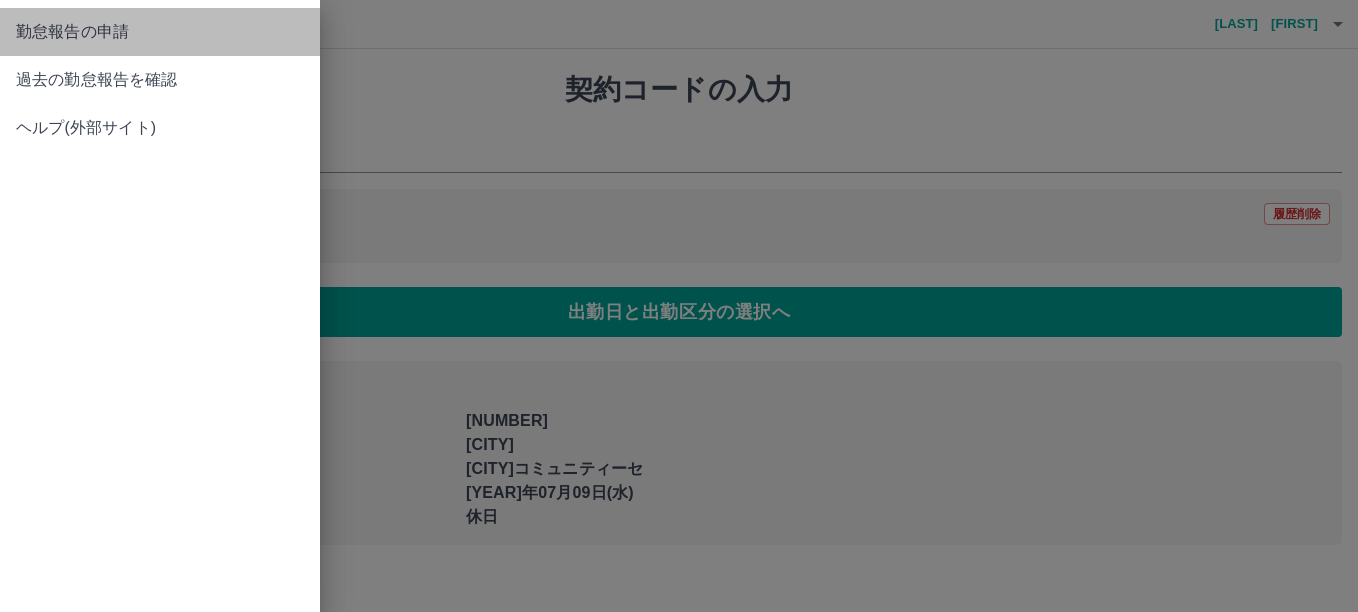 click on "勤怠報告の申請" at bounding box center (160, 32) 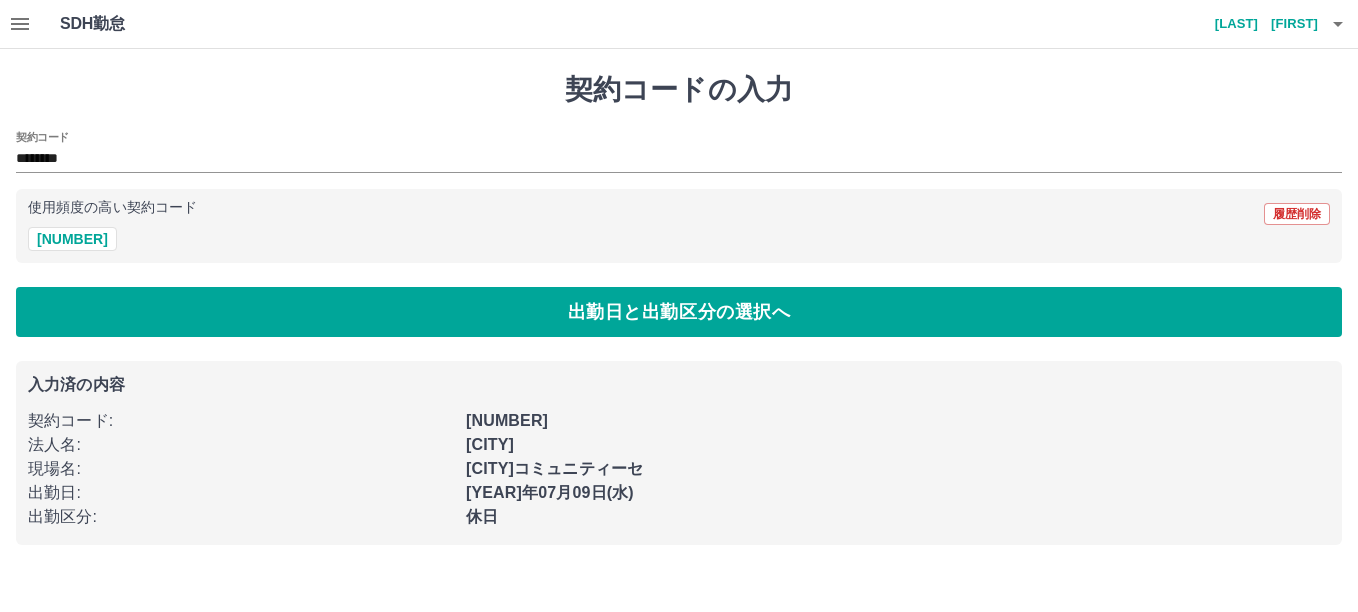 click at bounding box center [20, 24] 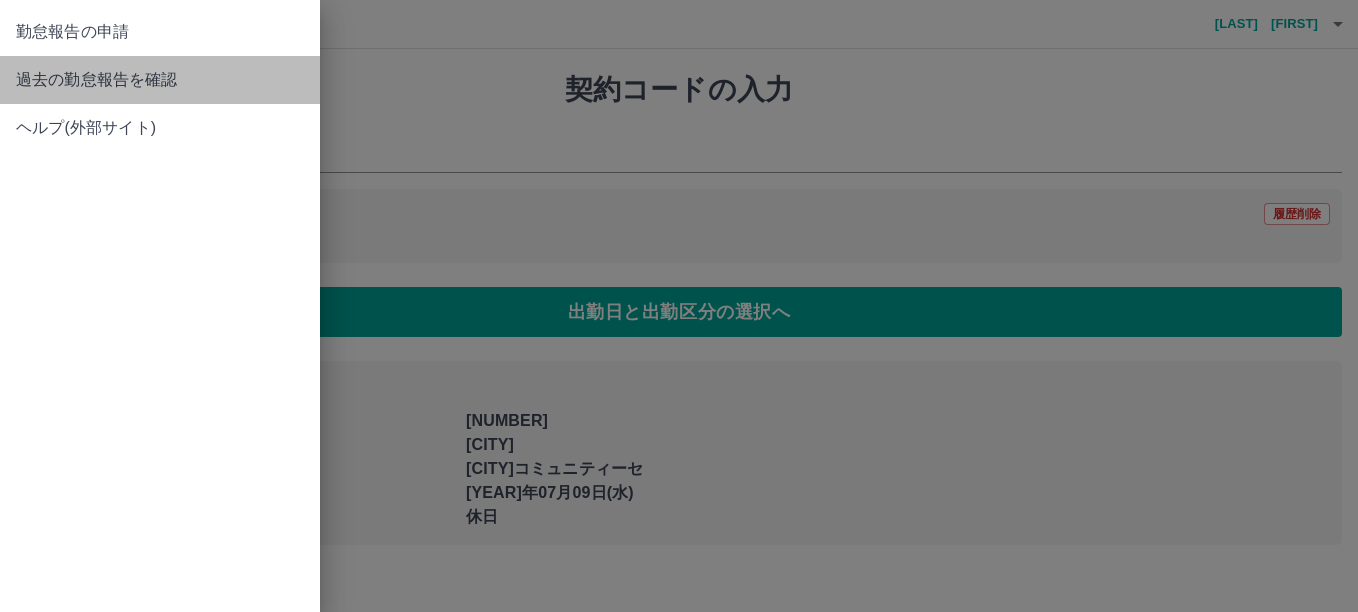 click on "過去の勤怠報告を確認" at bounding box center (160, 32) 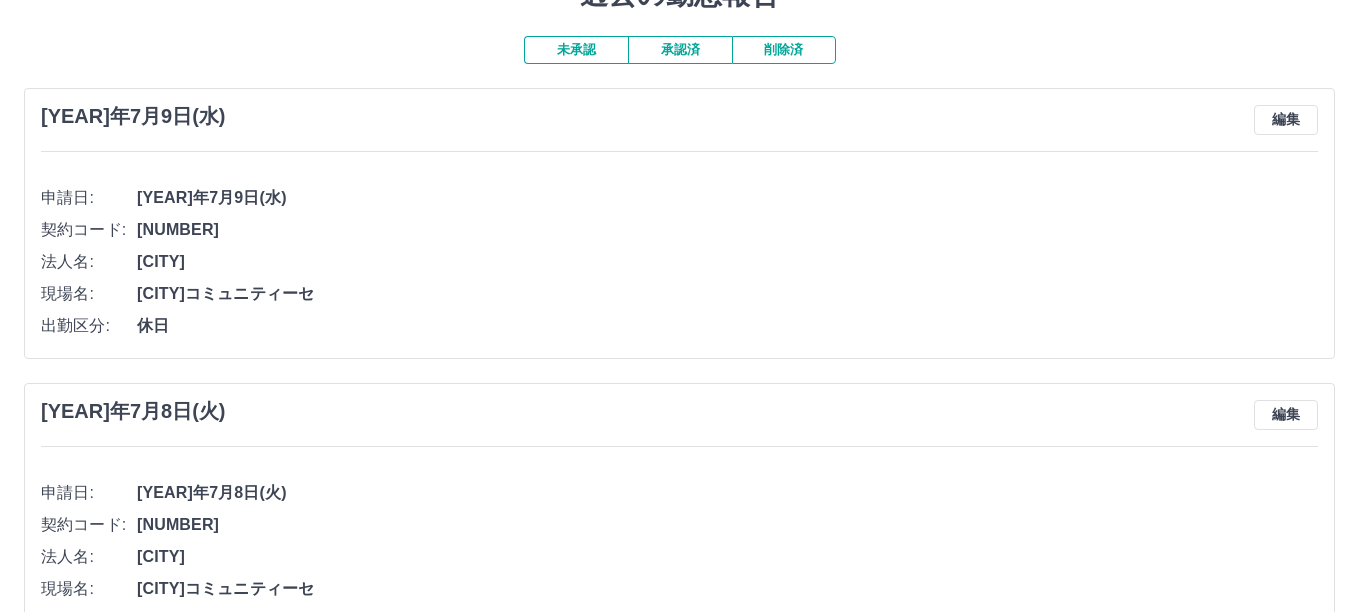 scroll, scrollTop: 0, scrollLeft: 0, axis: both 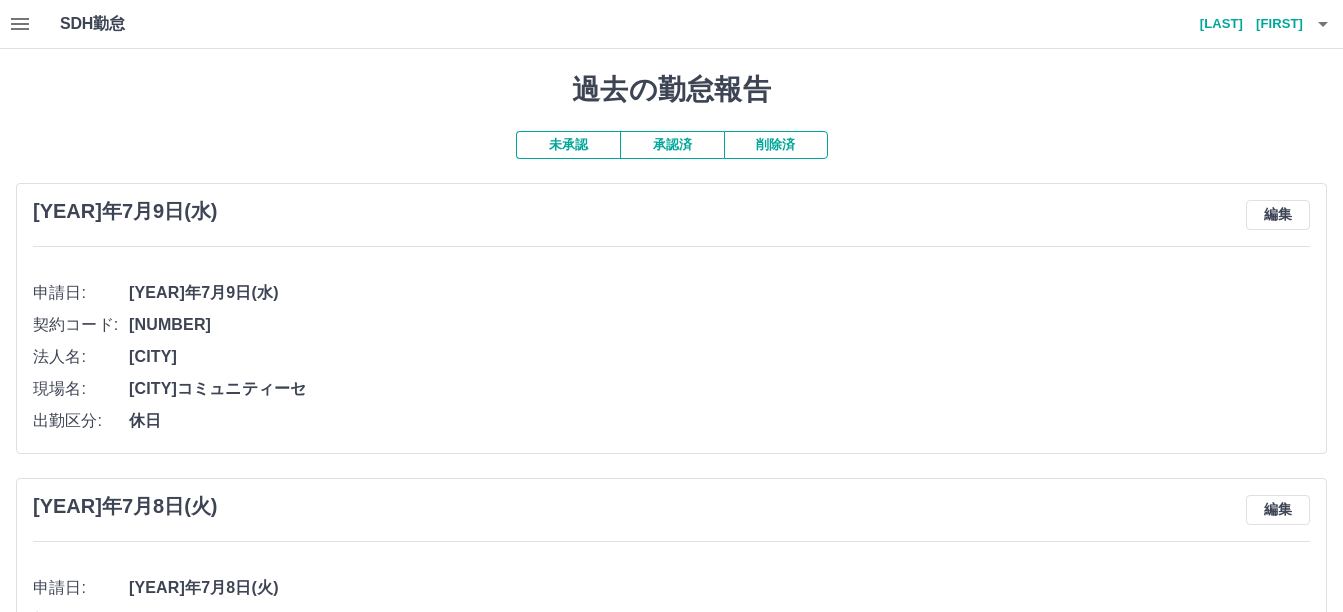 click at bounding box center [1323, 24] 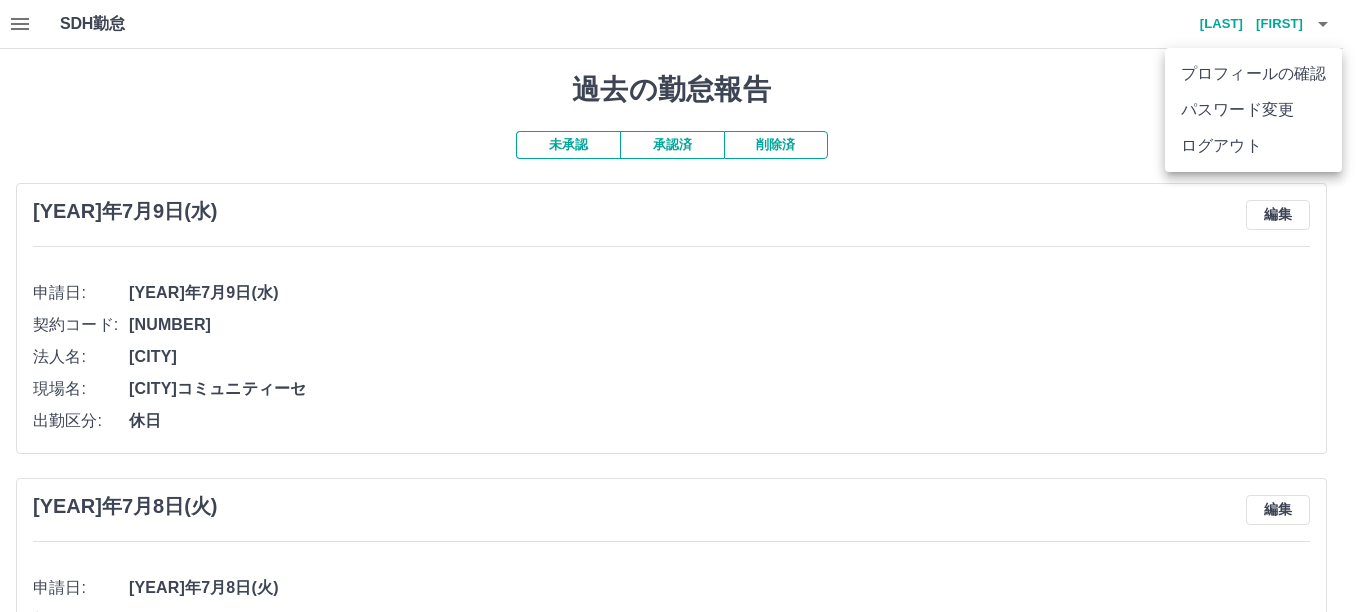 click on "ログアウト" at bounding box center (1253, 146) 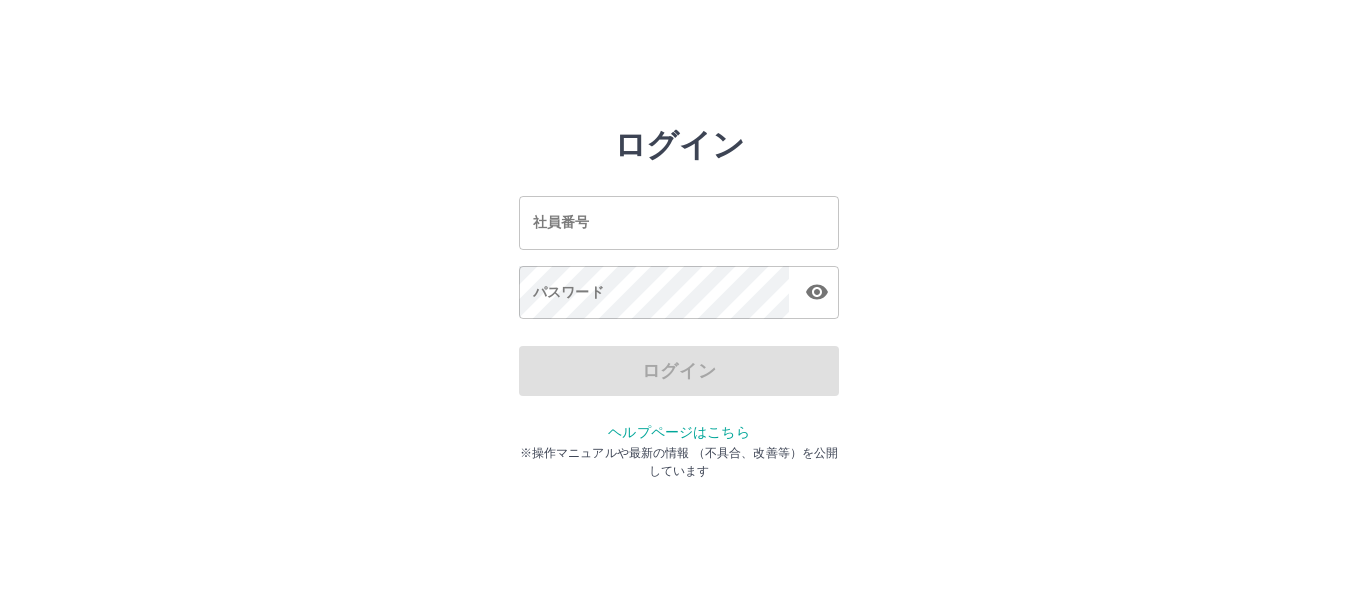 scroll, scrollTop: 0, scrollLeft: 0, axis: both 